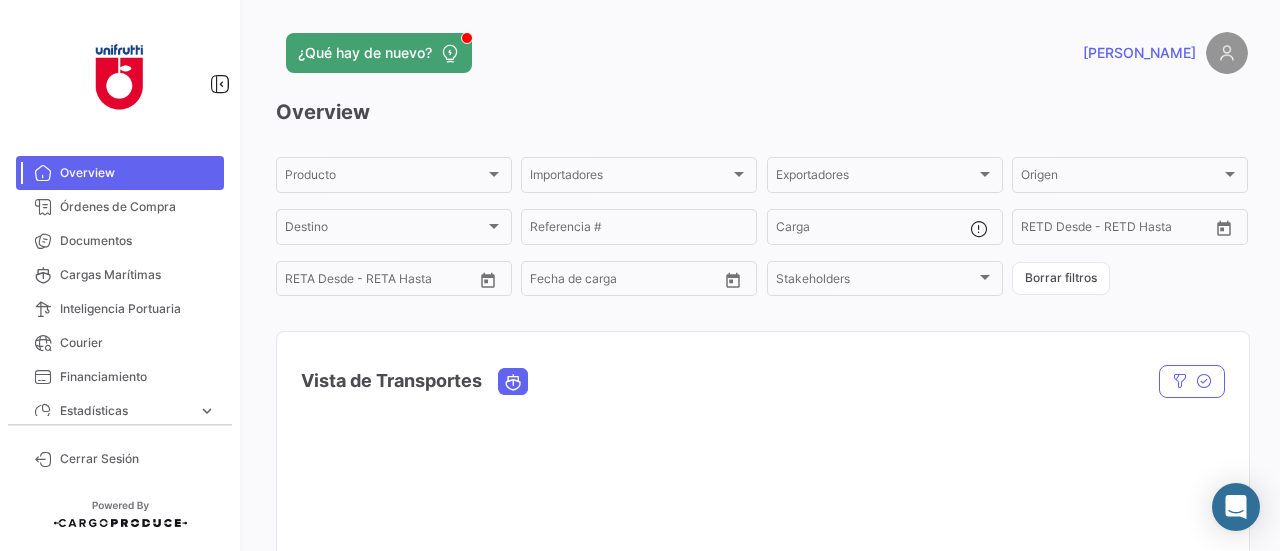 scroll, scrollTop: 0, scrollLeft: 0, axis: both 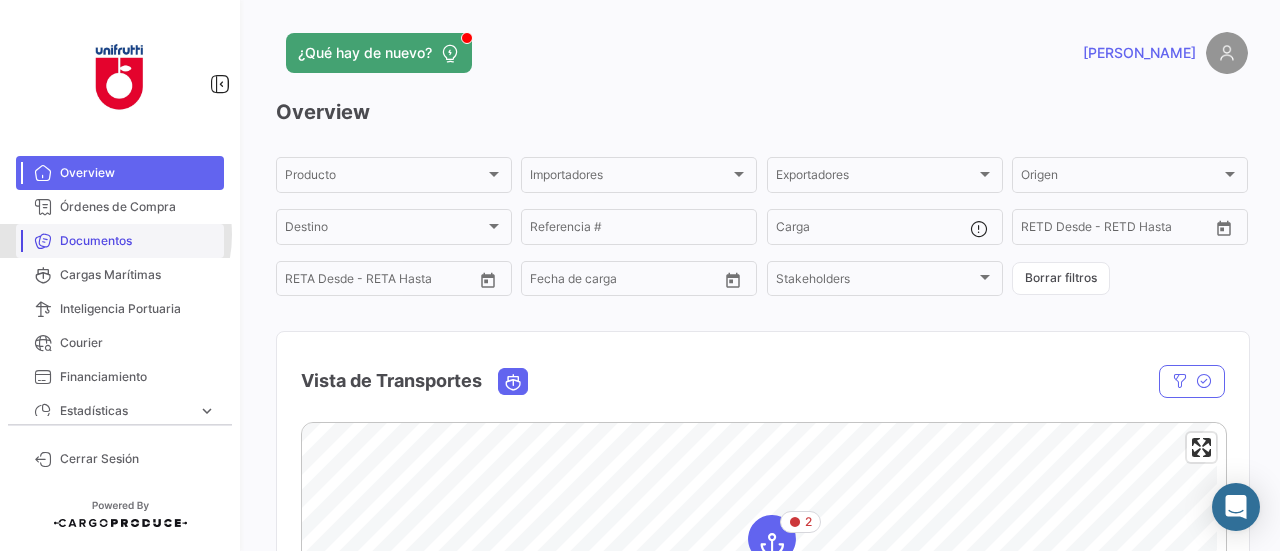 click on "Documentos" at bounding box center (138, 241) 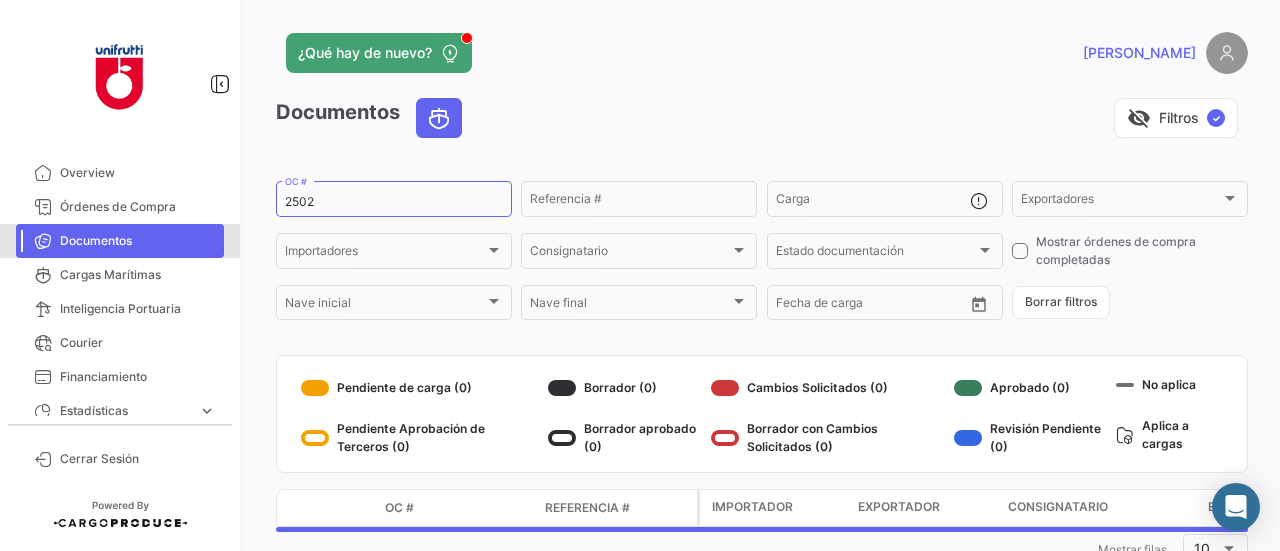 click on "Documentos" at bounding box center (138, 241) 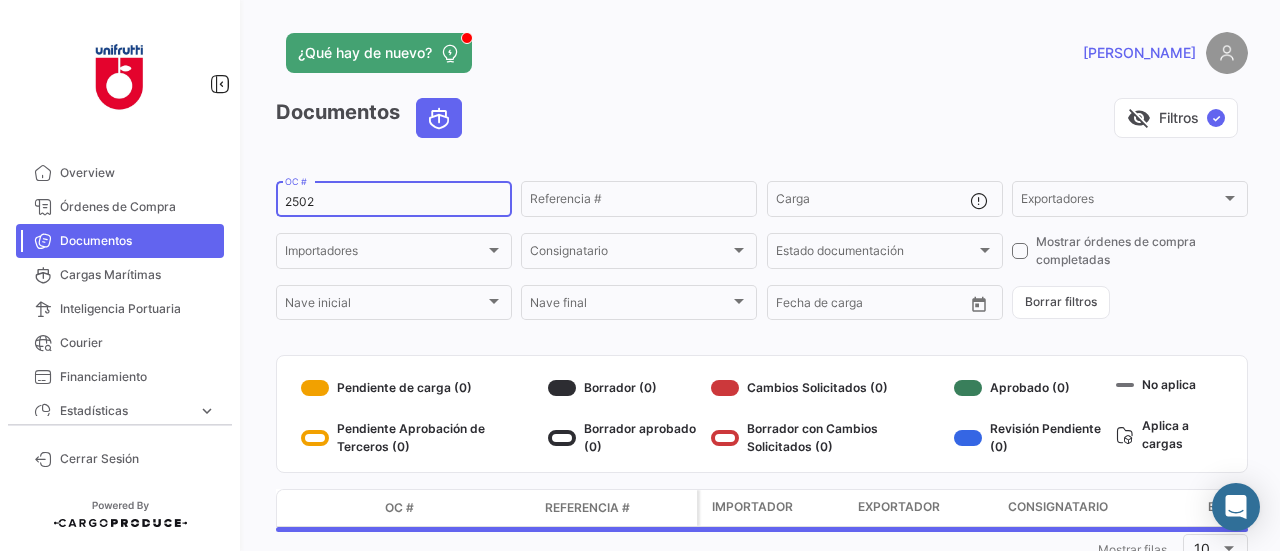 click on "2502" at bounding box center [394, 202] 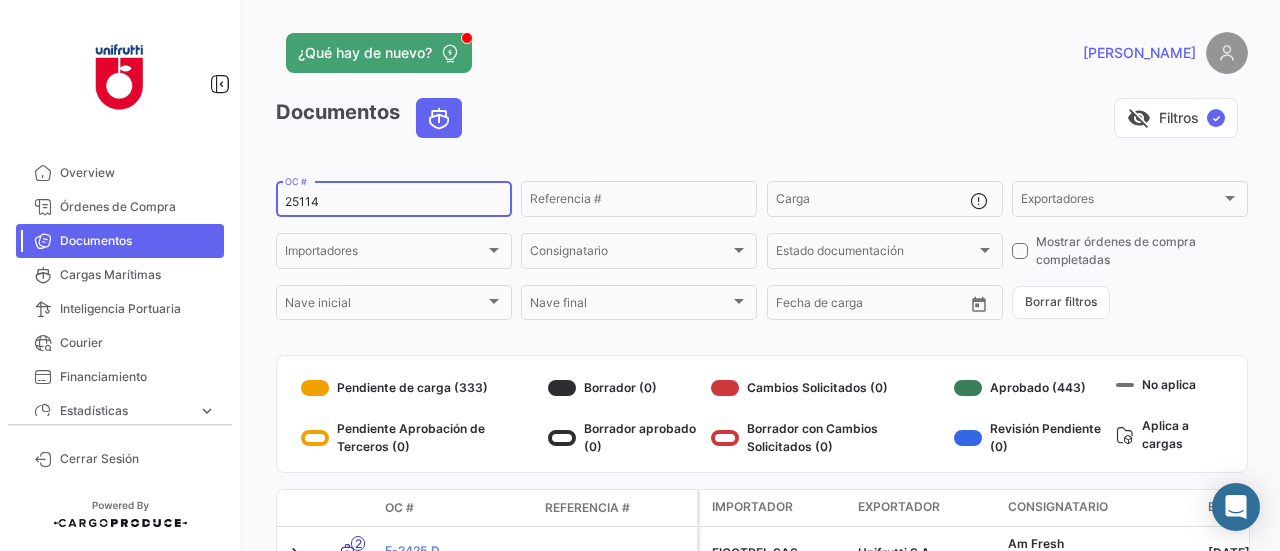 type on "25114" 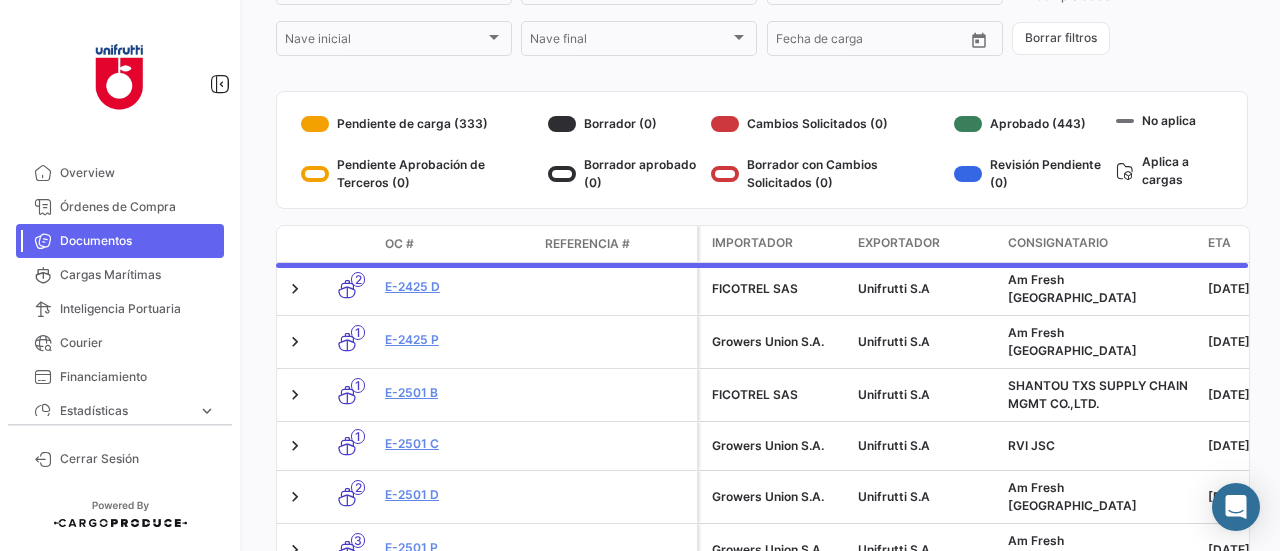 scroll, scrollTop: 133, scrollLeft: 0, axis: vertical 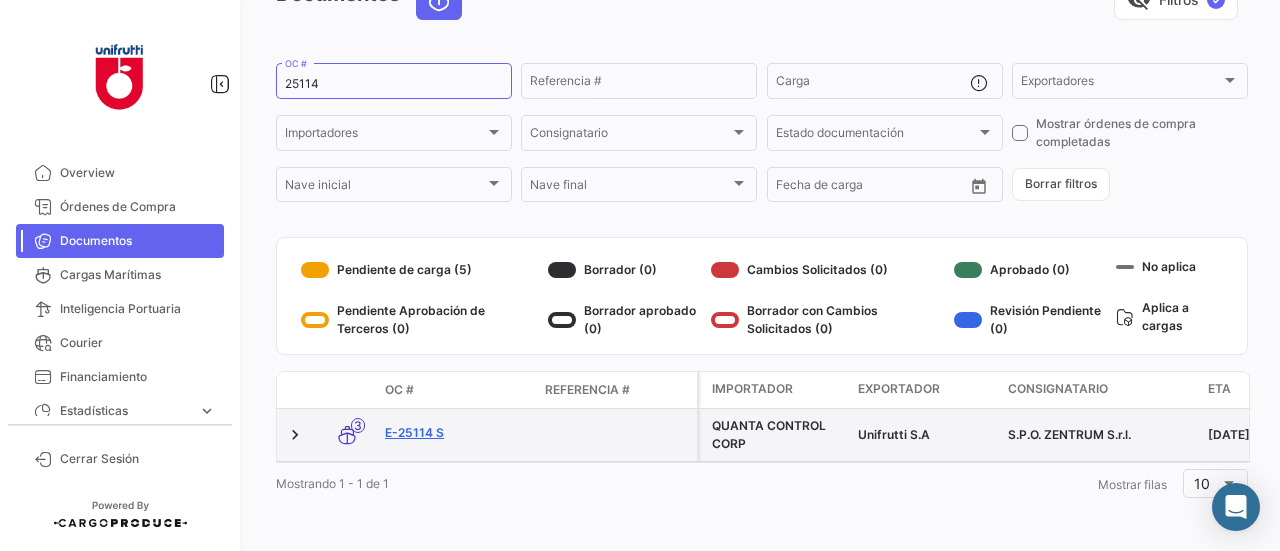 click on "E-25114 S" 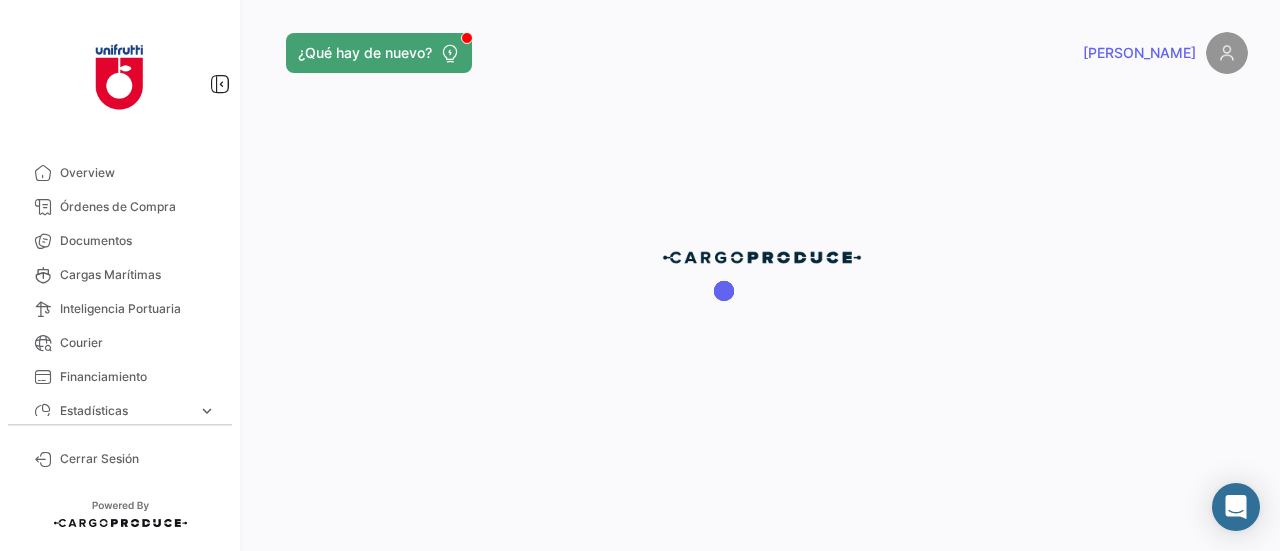 scroll, scrollTop: 0, scrollLeft: 0, axis: both 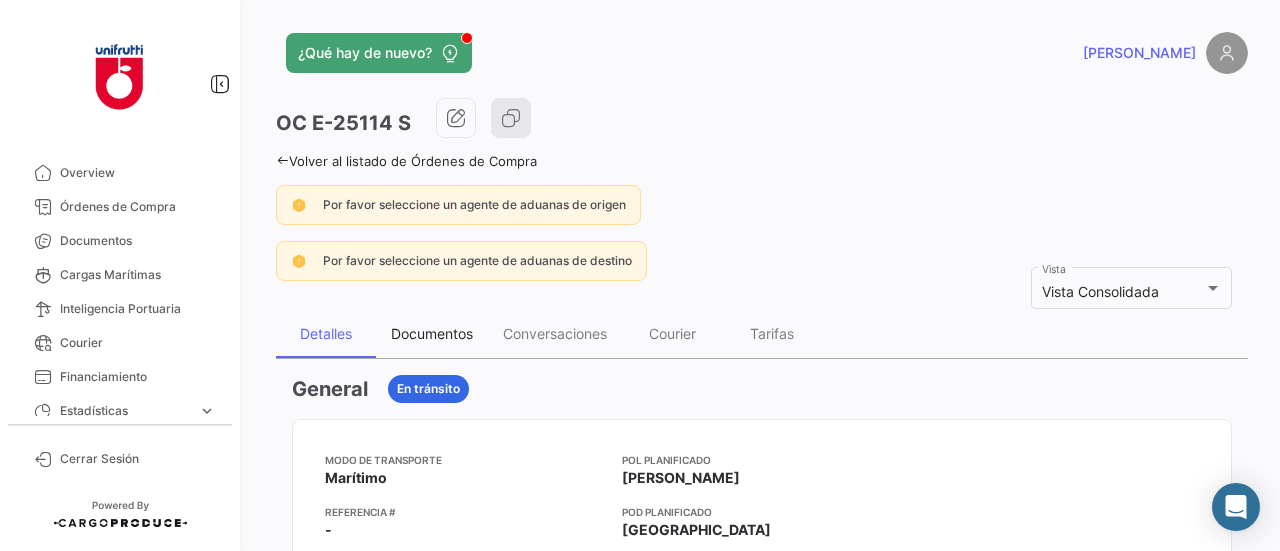 click on "Documentos" at bounding box center [432, 333] 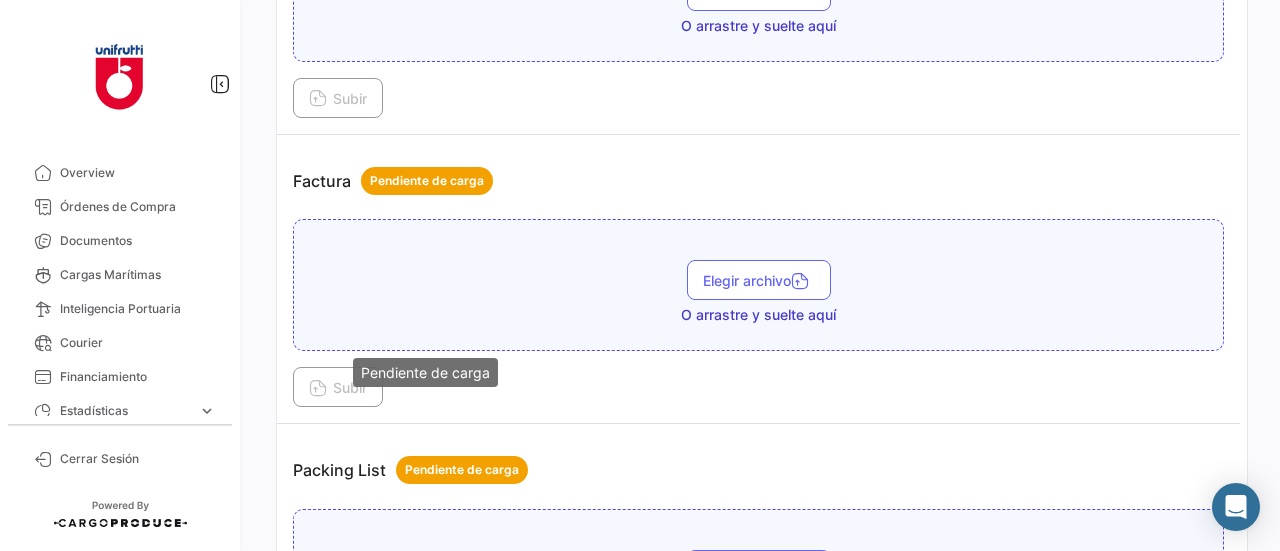 scroll, scrollTop: 1230, scrollLeft: 0, axis: vertical 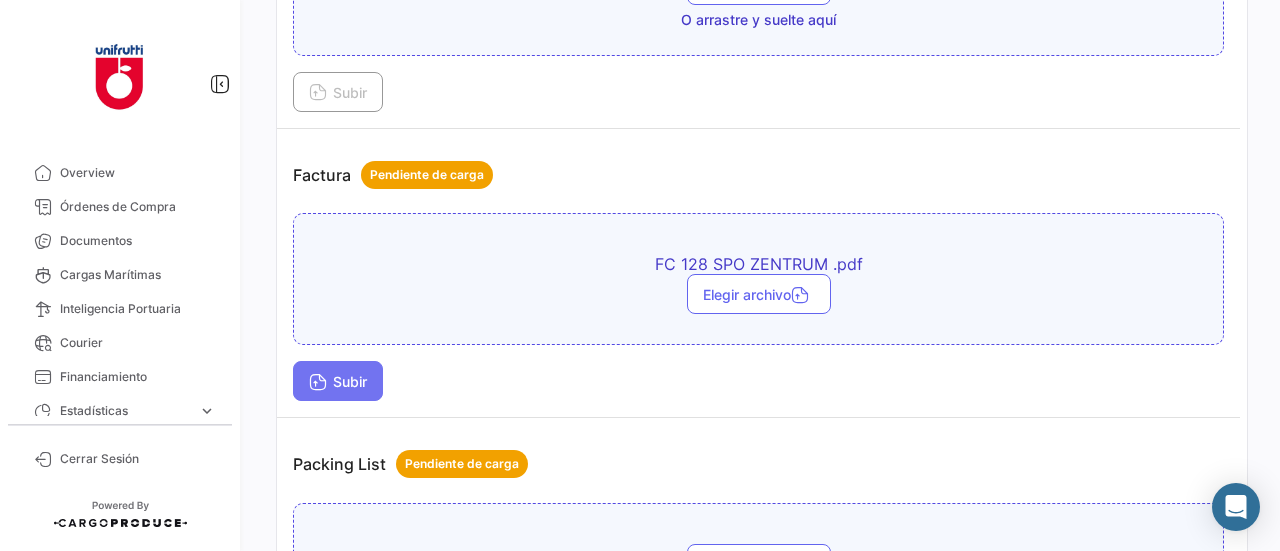 click on "Subir" at bounding box center (338, 381) 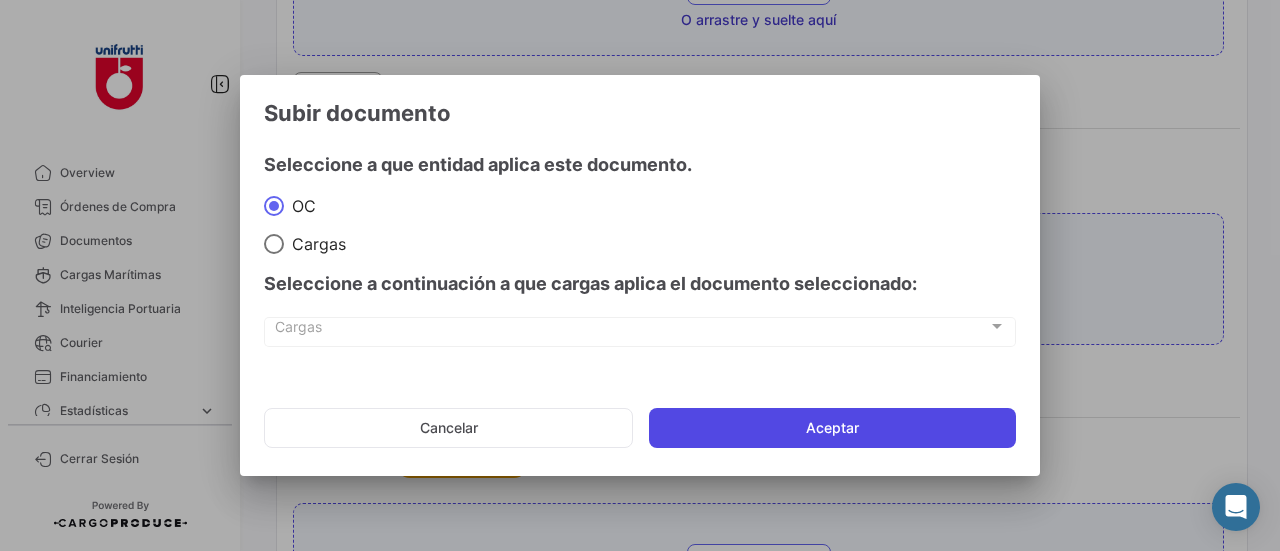click on "Aceptar" 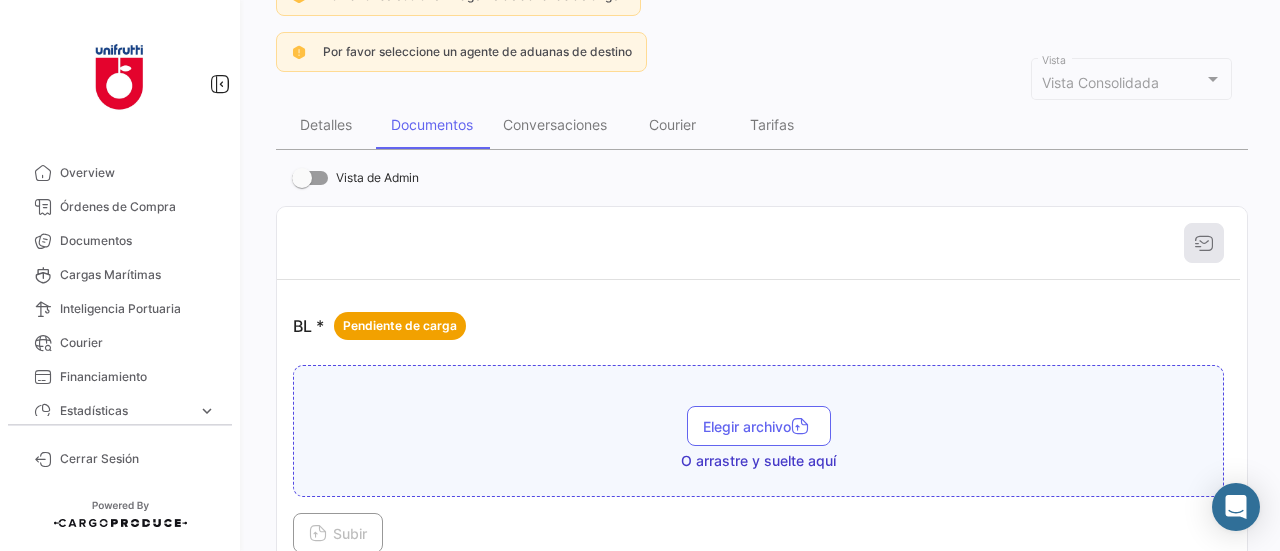 scroll, scrollTop: 0, scrollLeft: 0, axis: both 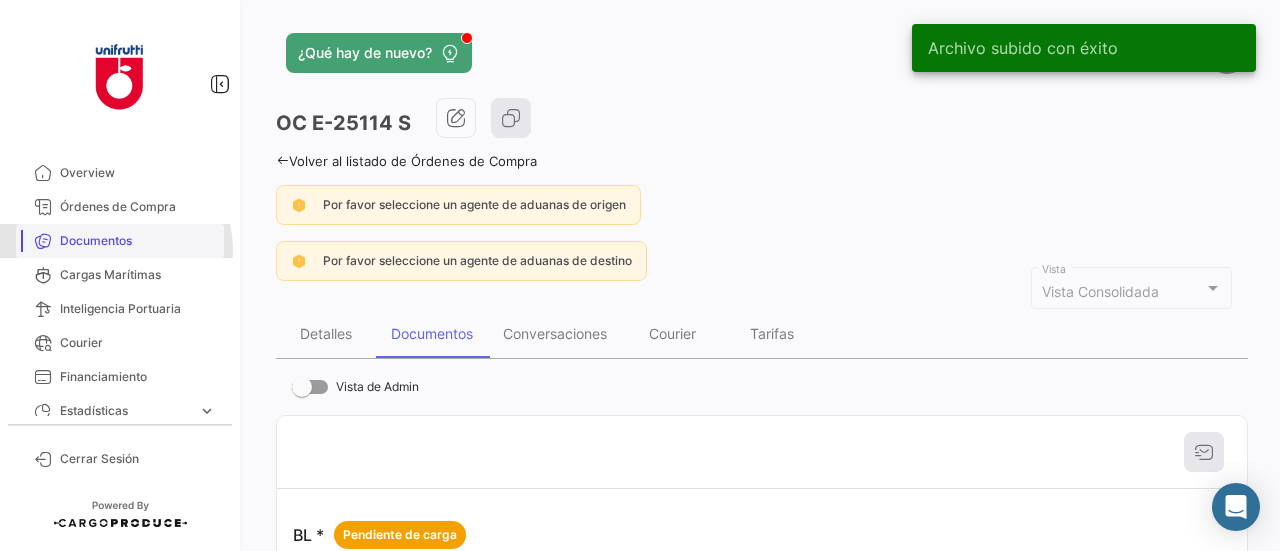 click on "Documentos" at bounding box center [120, 241] 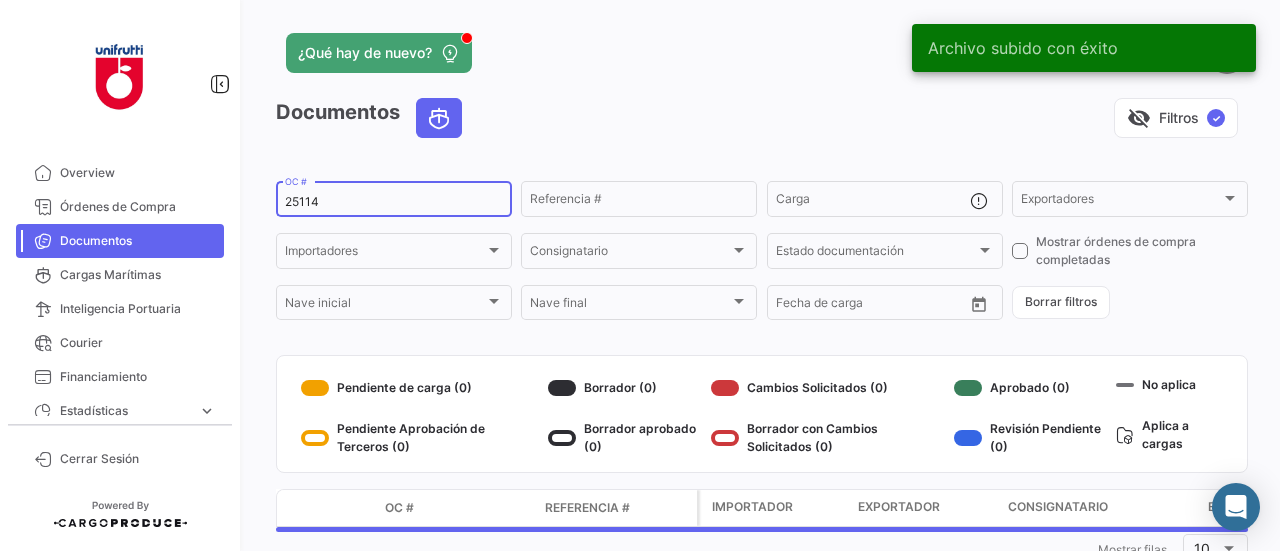click on "25114" at bounding box center [394, 202] 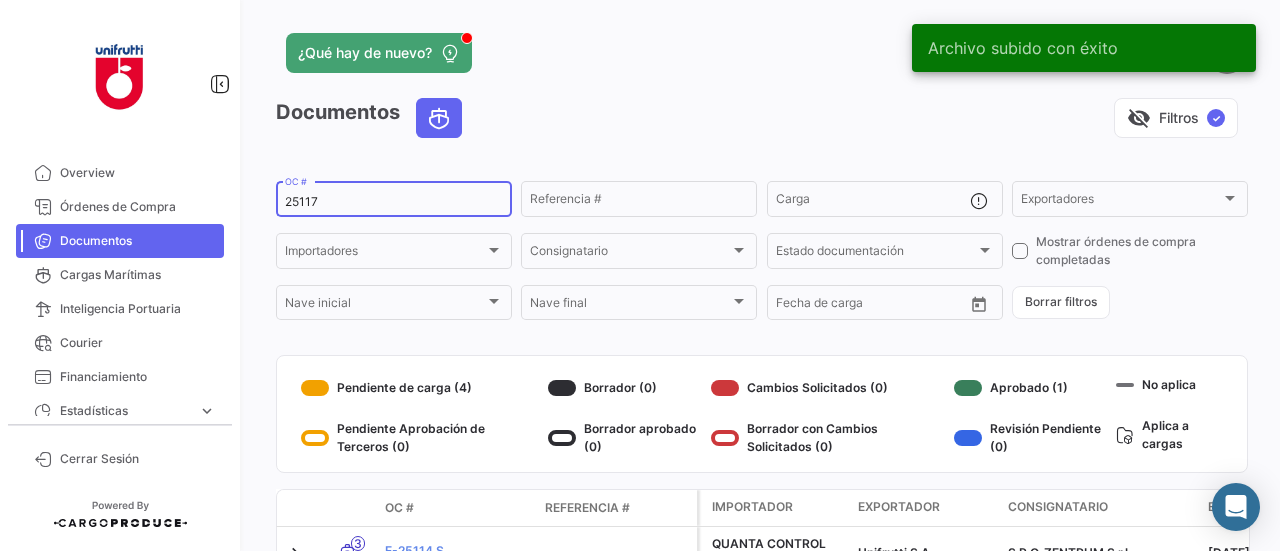 type on "25117" 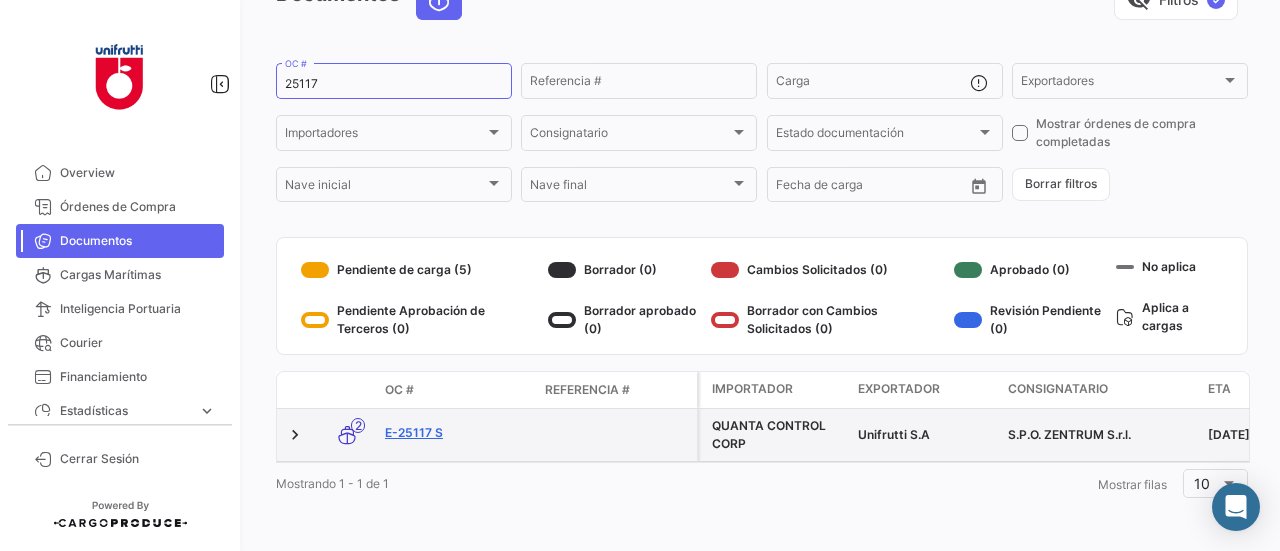 click on "E-25117 S" 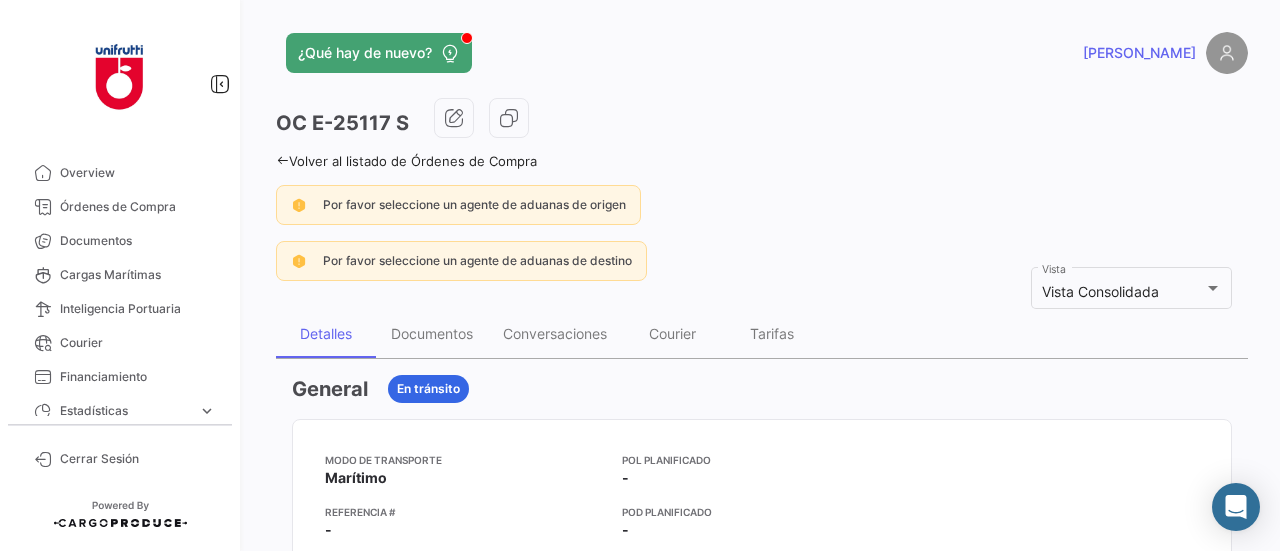 scroll, scrollTop: 8, scrollLeft: 0, axis: vertical 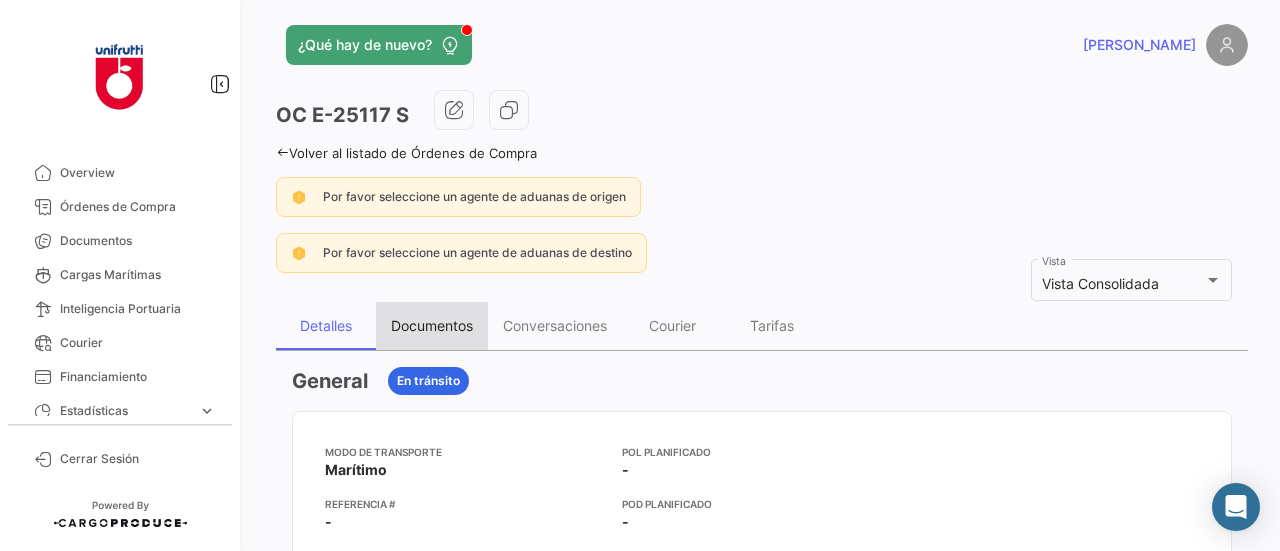 click on "Documentos" at bounding box center [432, 325] 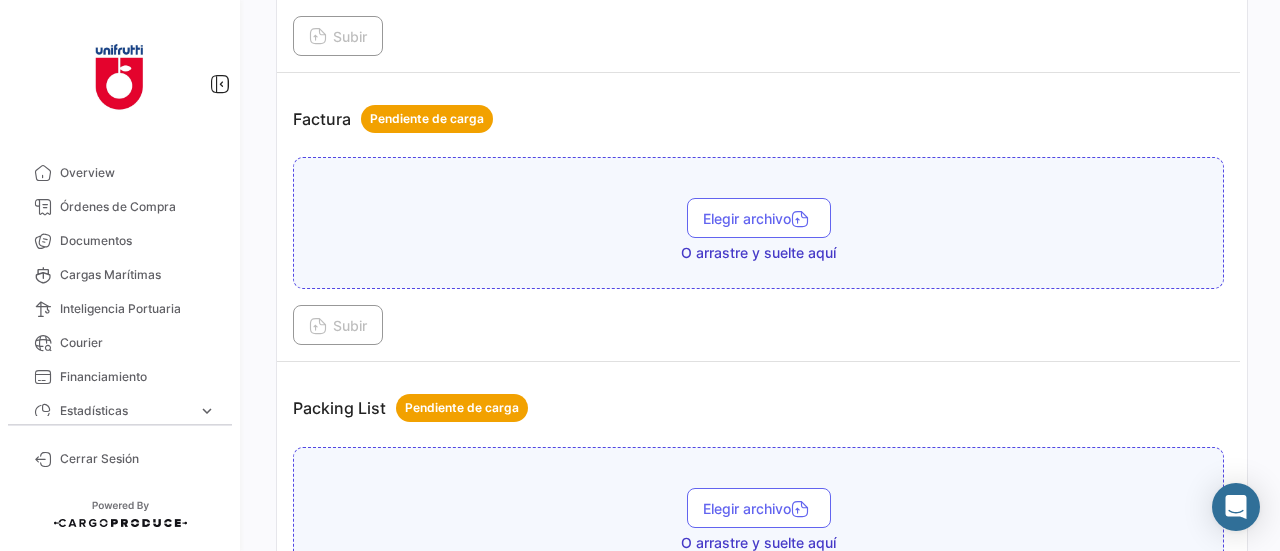 scroll, scrollTop: 1287, scrollLeft: 0, axis: vertical 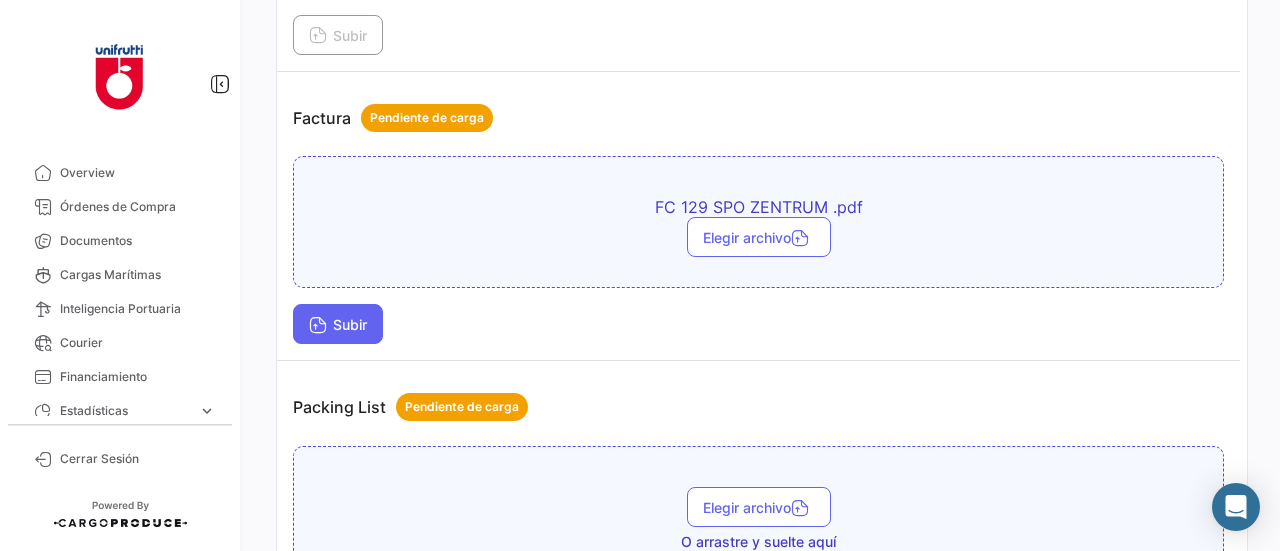 click on "Subir" at bounding box center [338, 324] 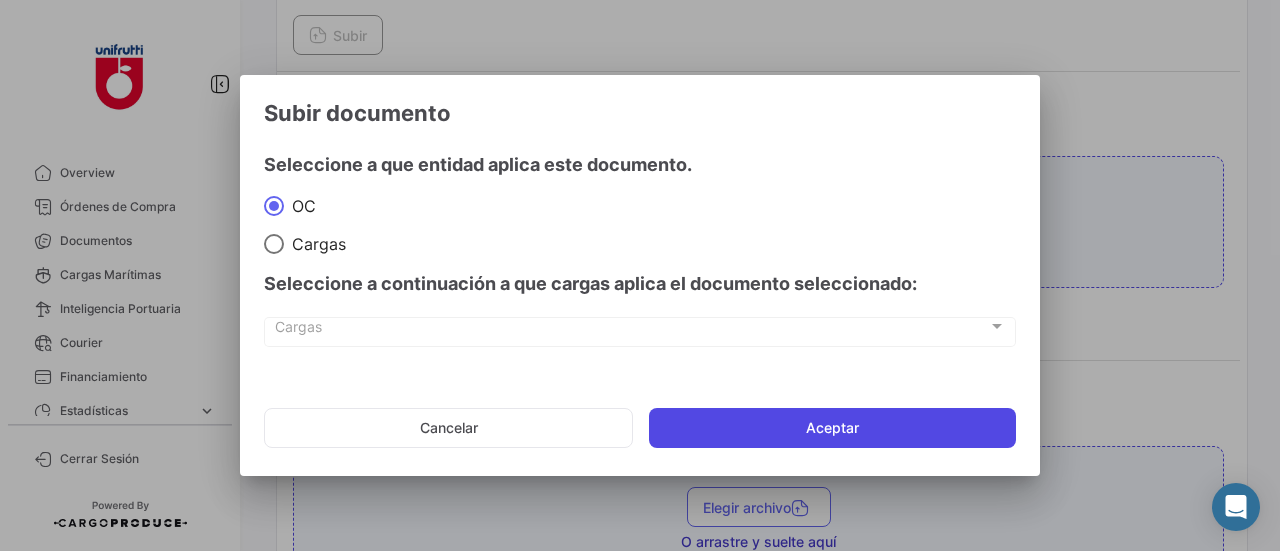 click on "Aceptar" 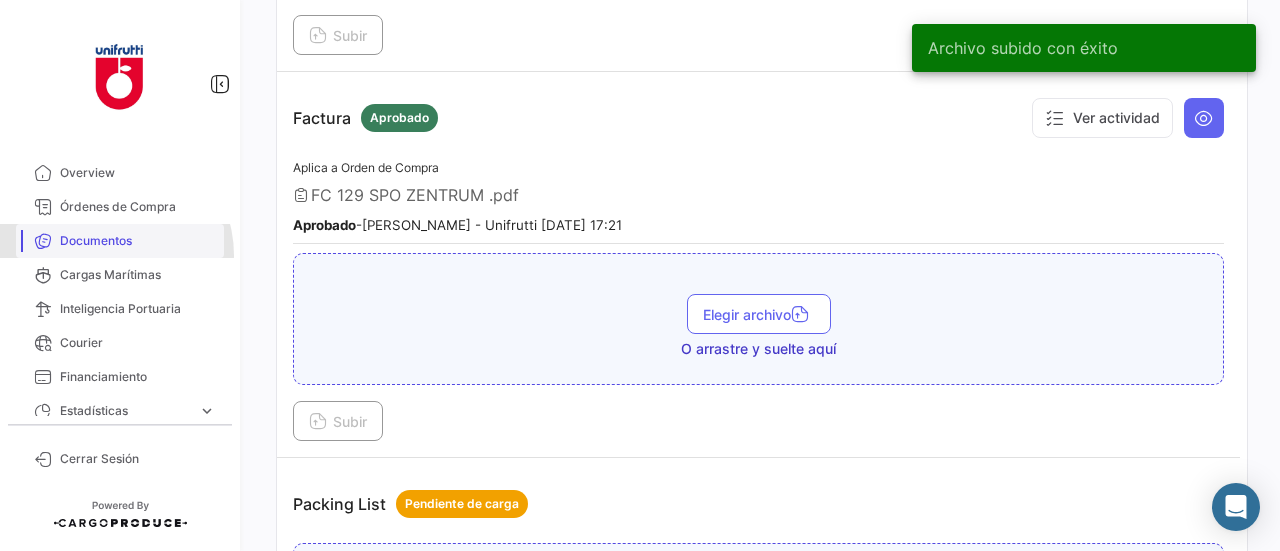 click on "Documentos" at bounding box center (120, 241) 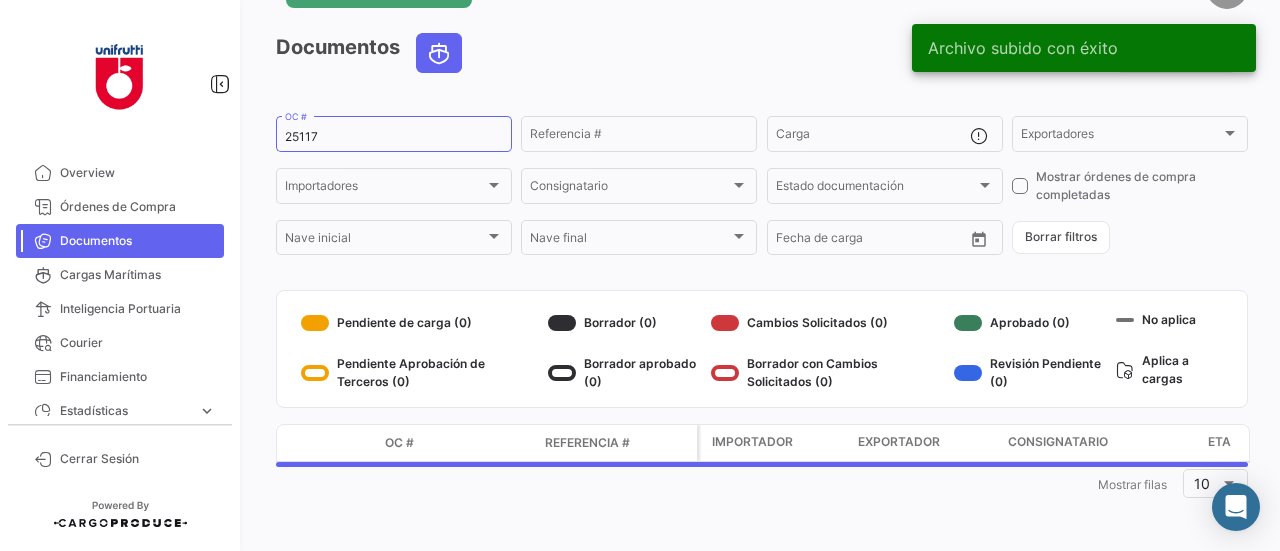 scroll, scrollTop: 0, scrollLeft: 0, axis: both 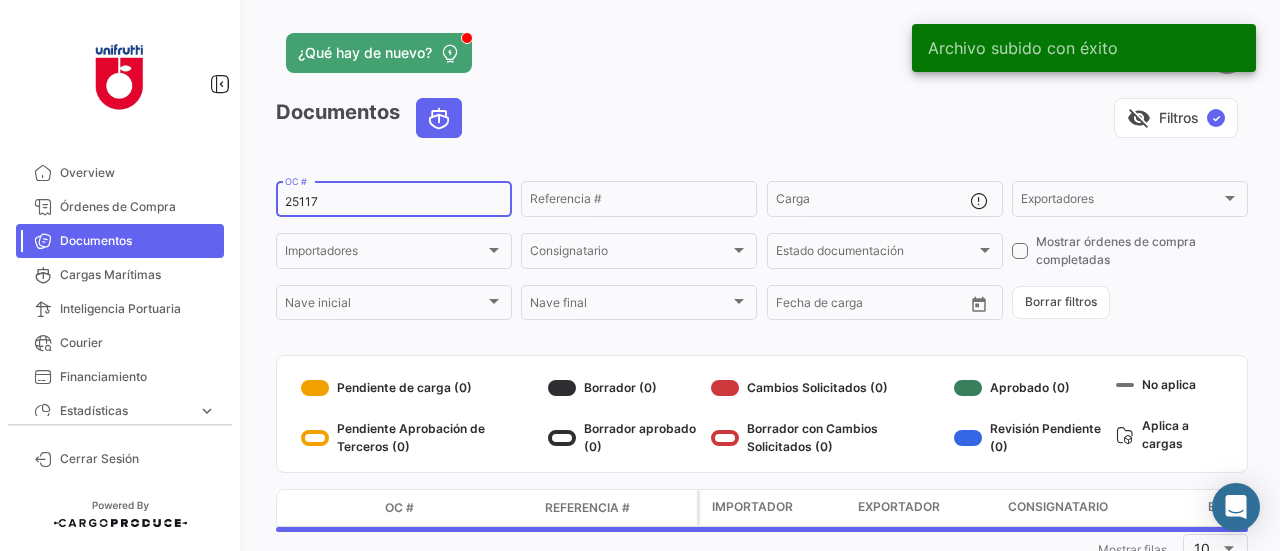 click on "25117" at bounding box center [394, 202] 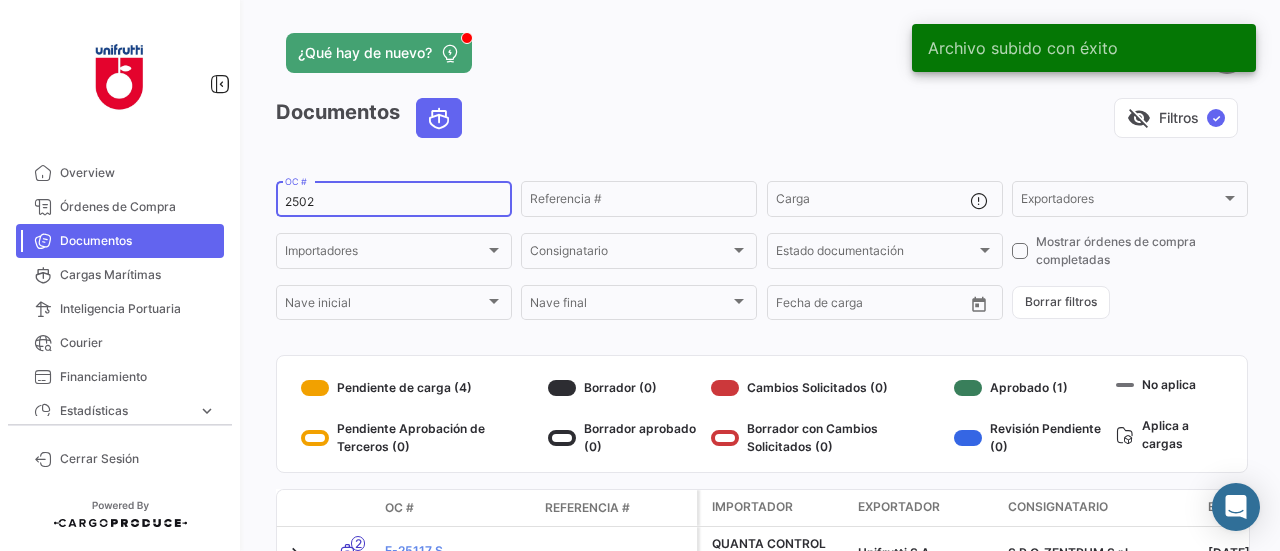 type on "2502" 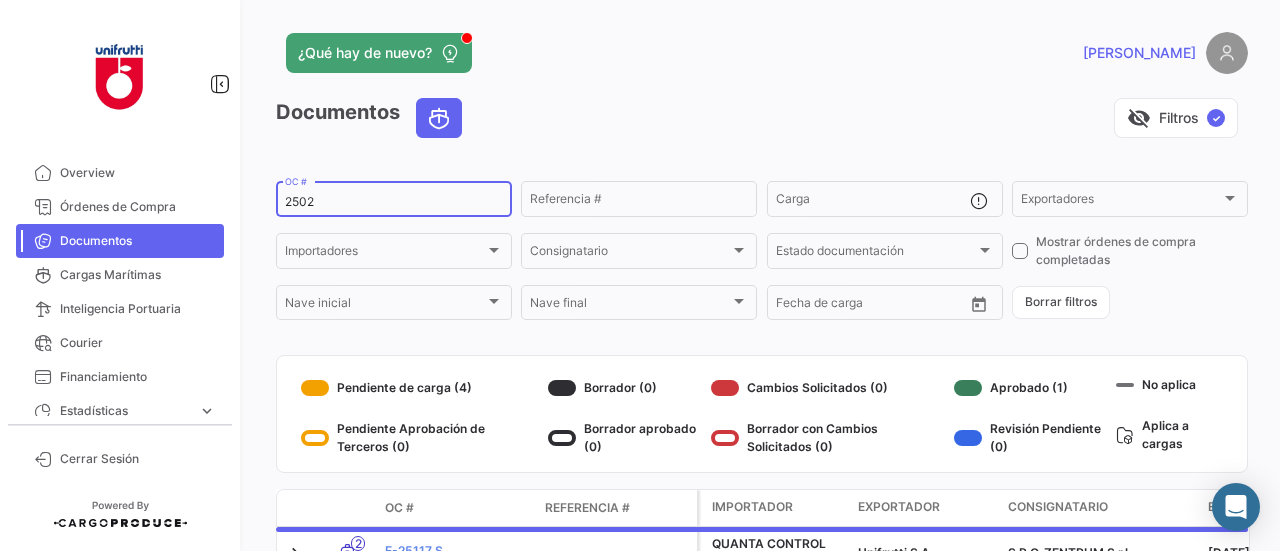 scroll, scrollTop: 133, scrollLeft: 0, axis: vertical 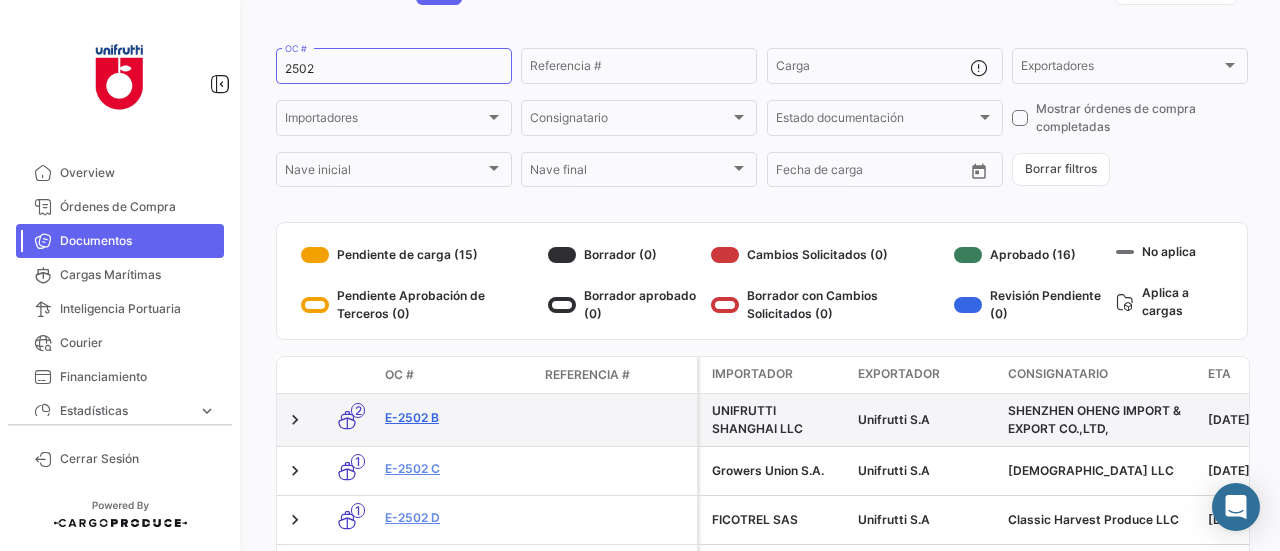 click on "E-2502 B" 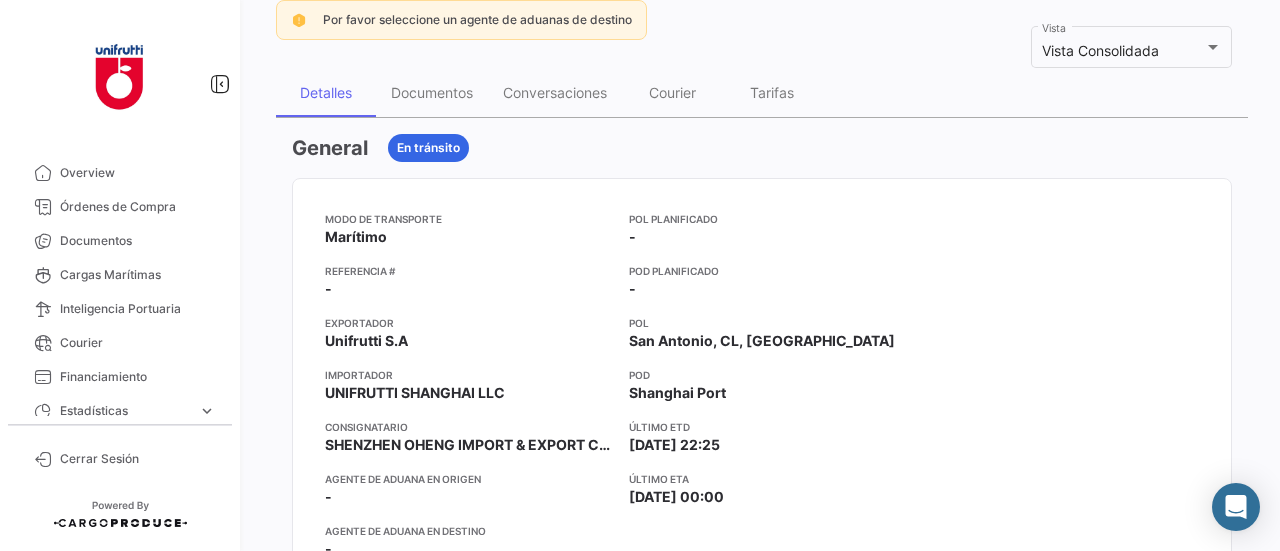 scroll, scrollTop: 200, scrollLeft: 0, axis: vertical 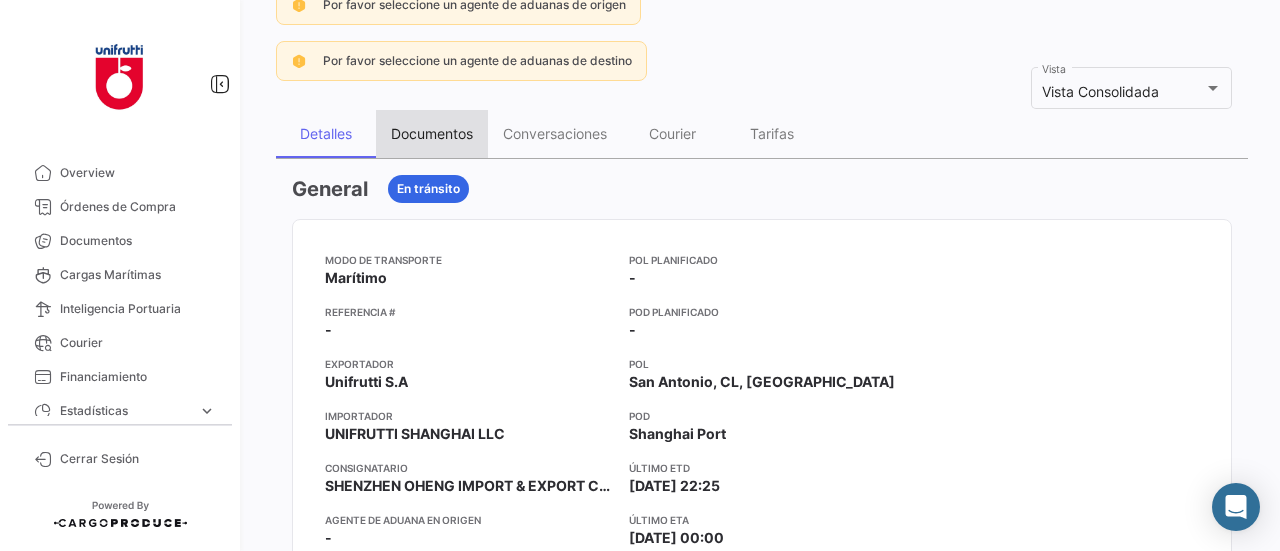 click on "Documentos" at bounding box center [432, 133] 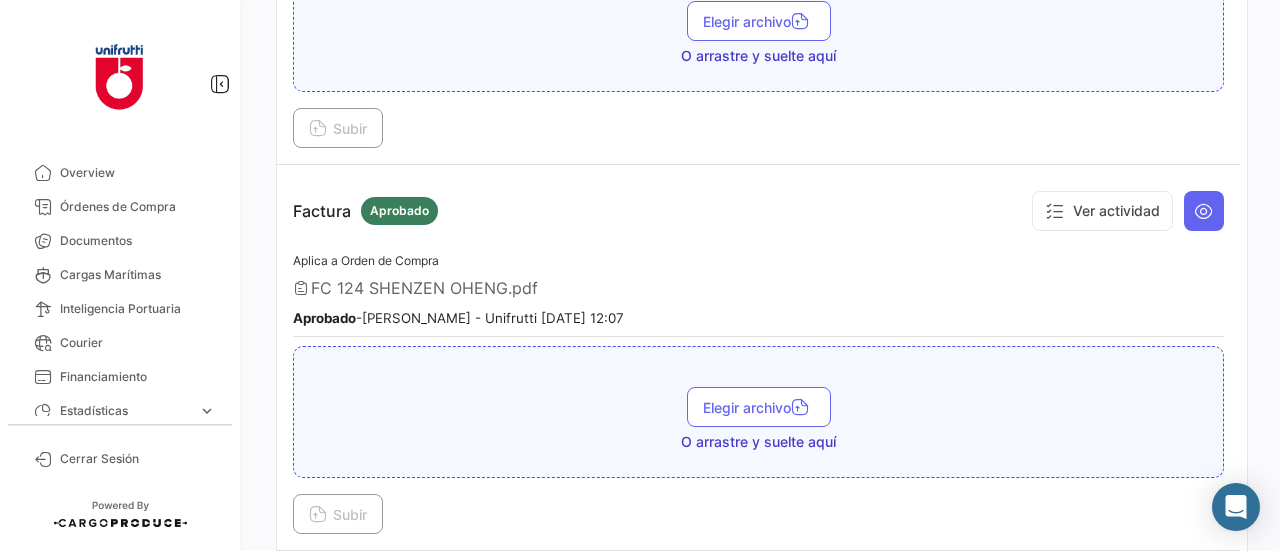 scroll, scrollTop: 1198, scrollLeft: 0, axis: vertical 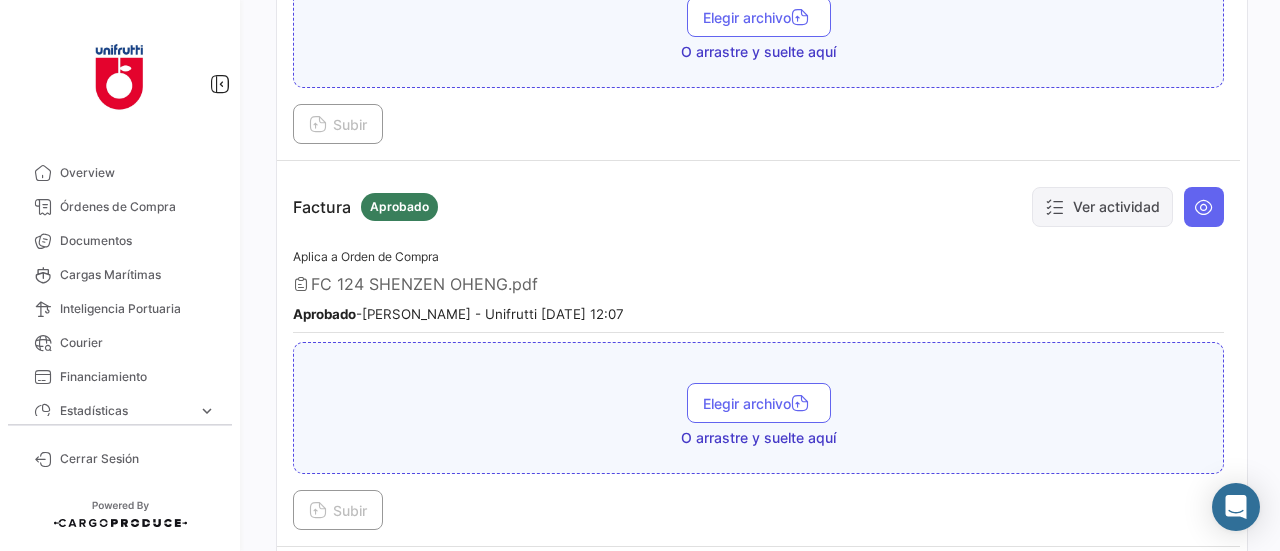 click on "Ver actividad" at bounding box center (1102, 207) 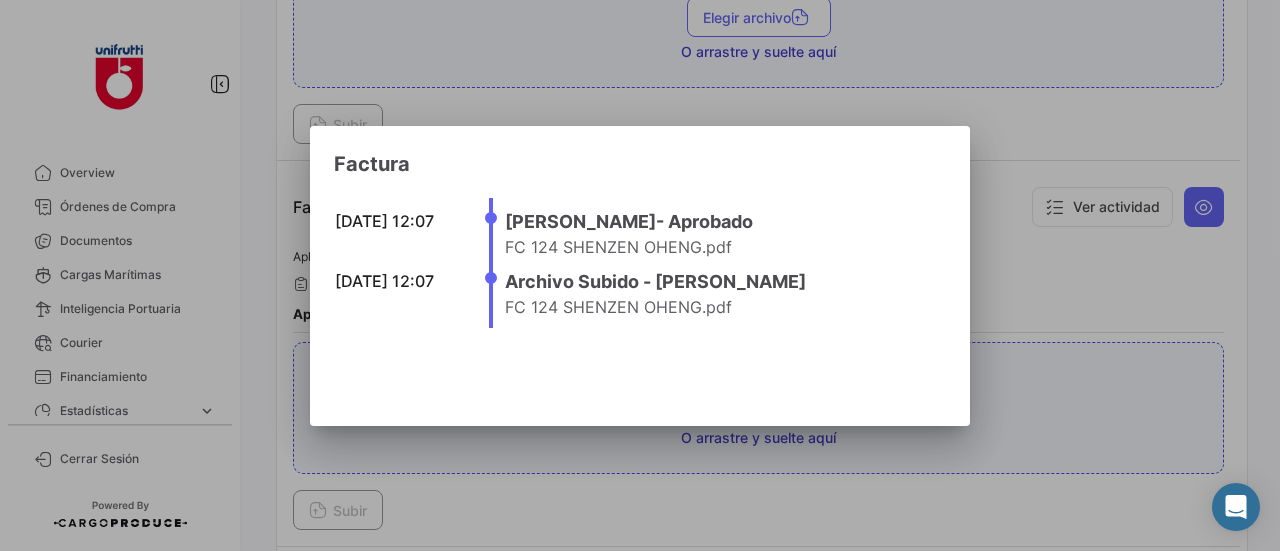 click at bounding box center [640, 275] 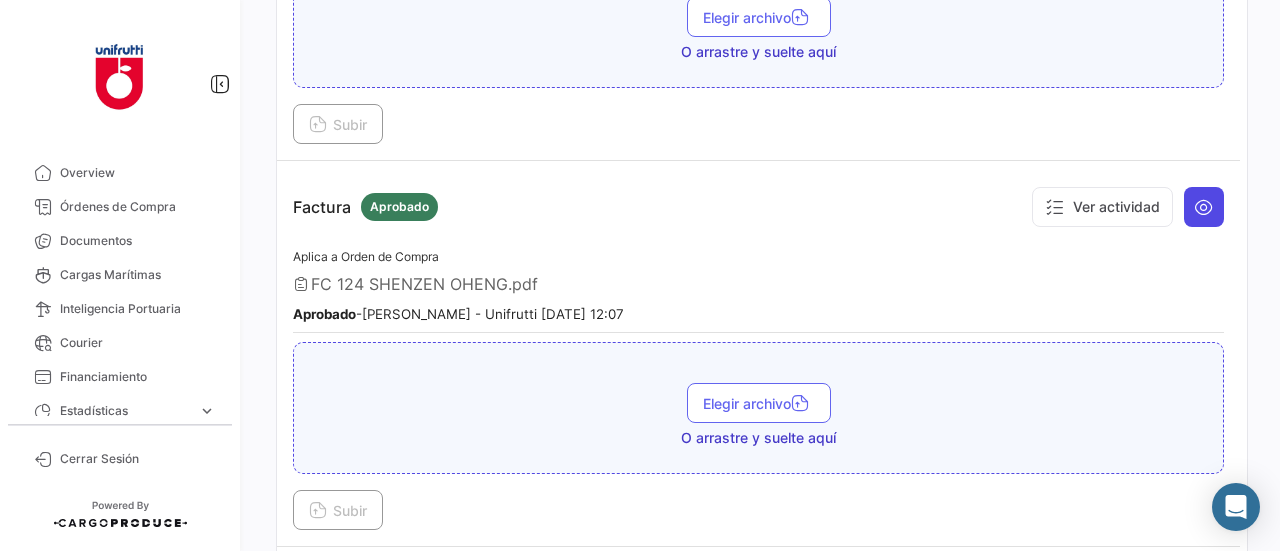 click at bounding box center (1204, 207) 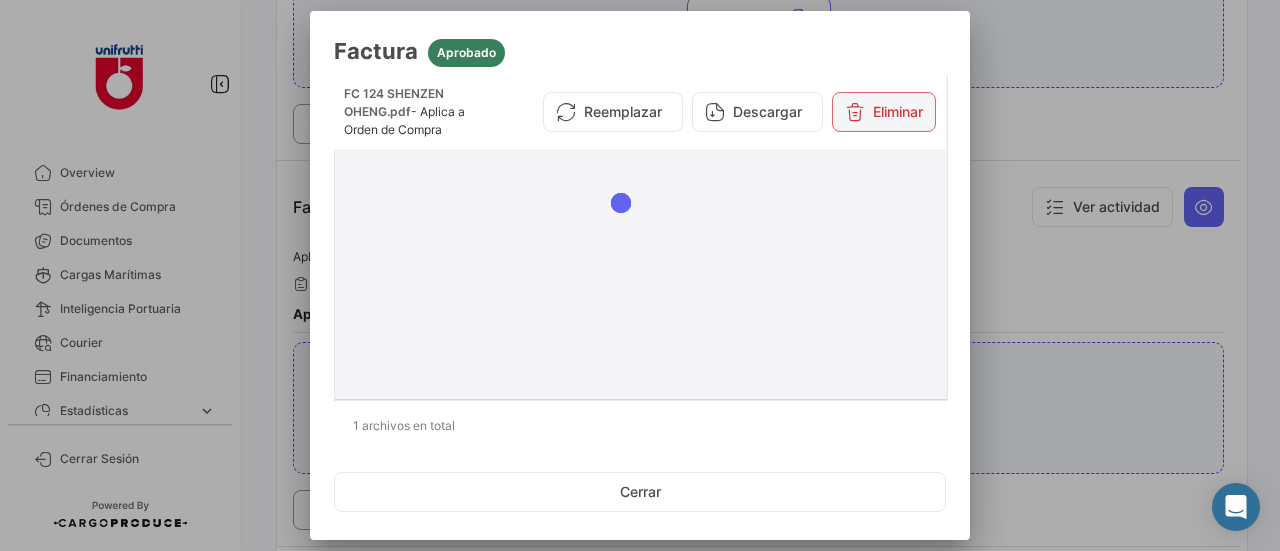click at bounding box center [855, 112] 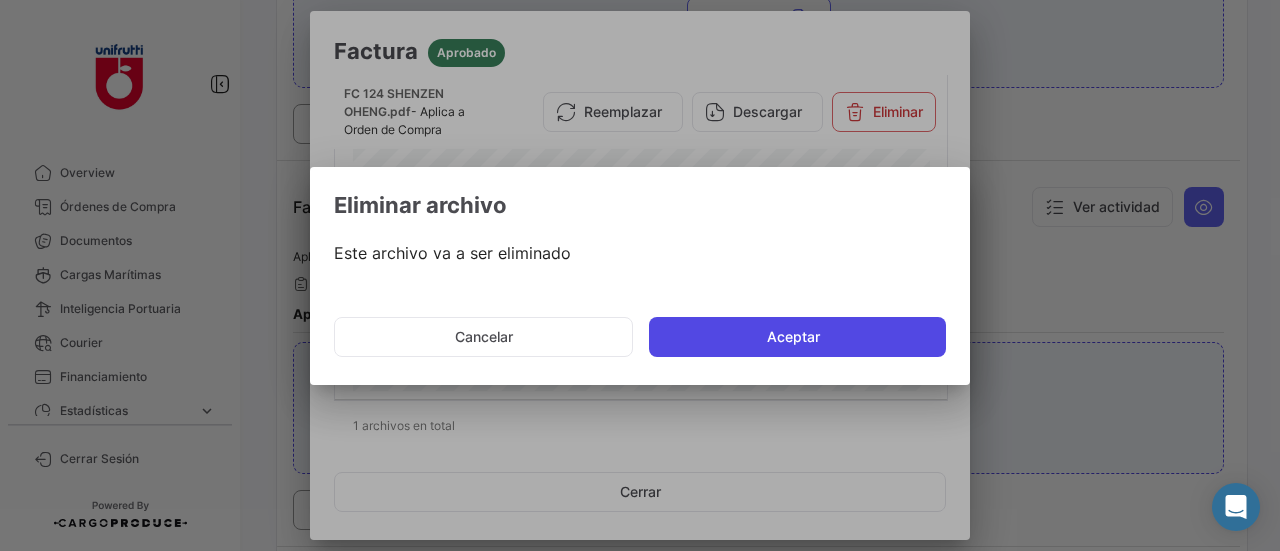 click on "Aceptar" 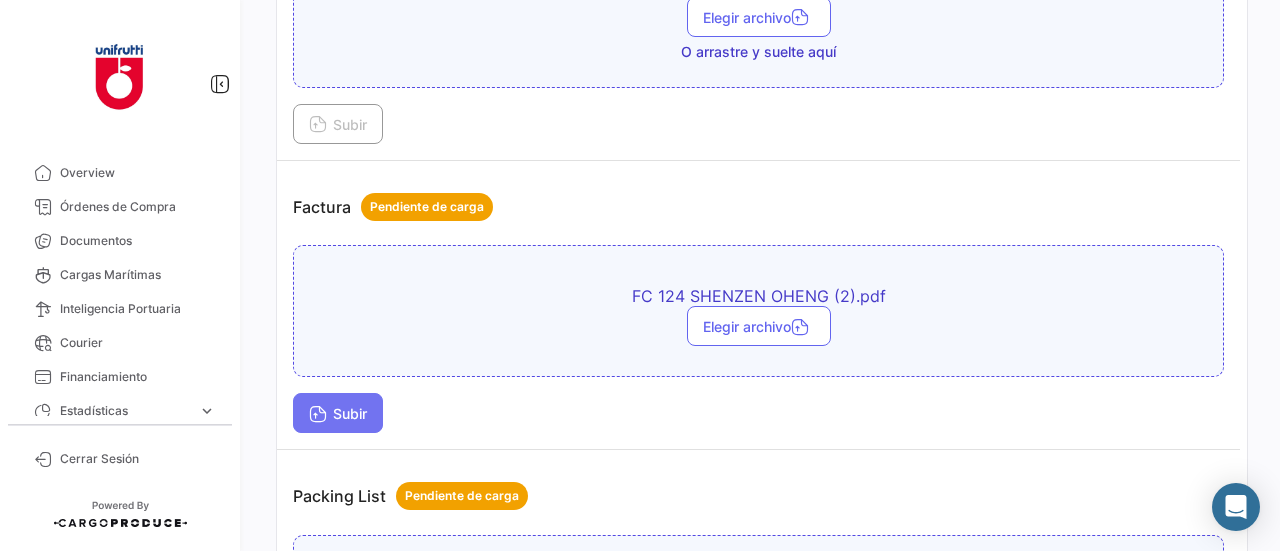 click on "Subir" at bounding box center (338, 413) 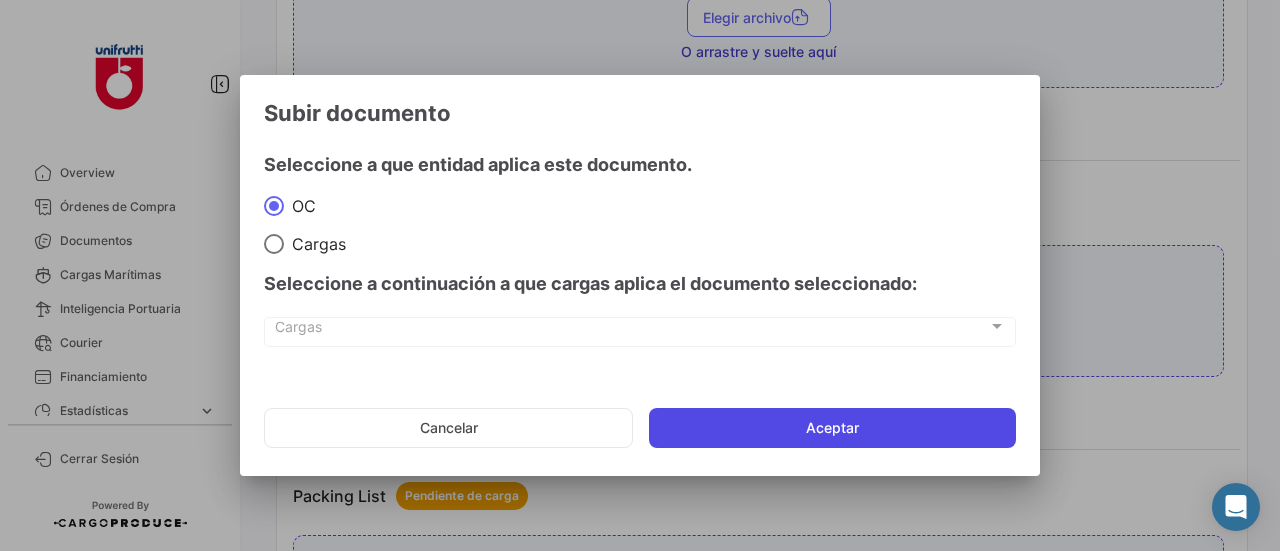 click on "Aceptar" 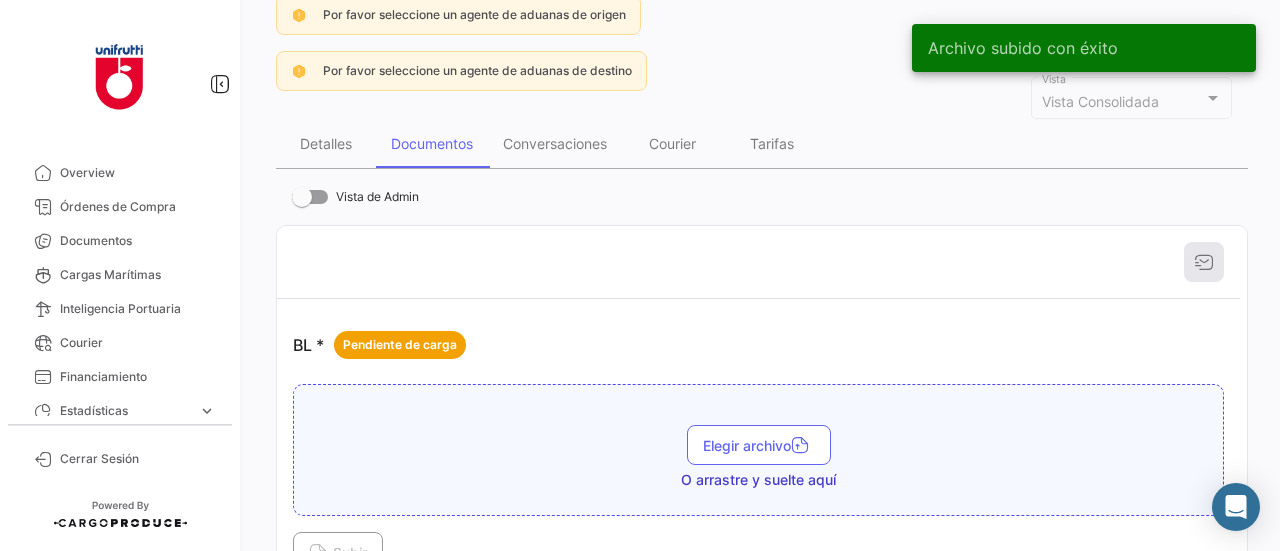 scroll, scrollTop: 0, scrollLeft: 0, axis: both 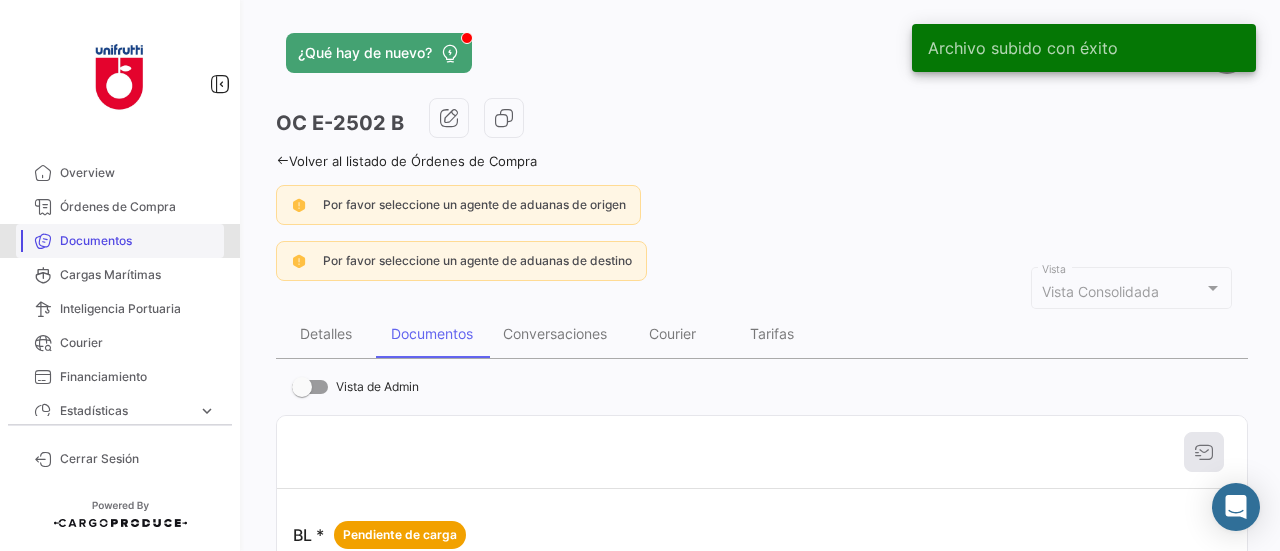 click on "Documentos" at bounding box center (138, 241) 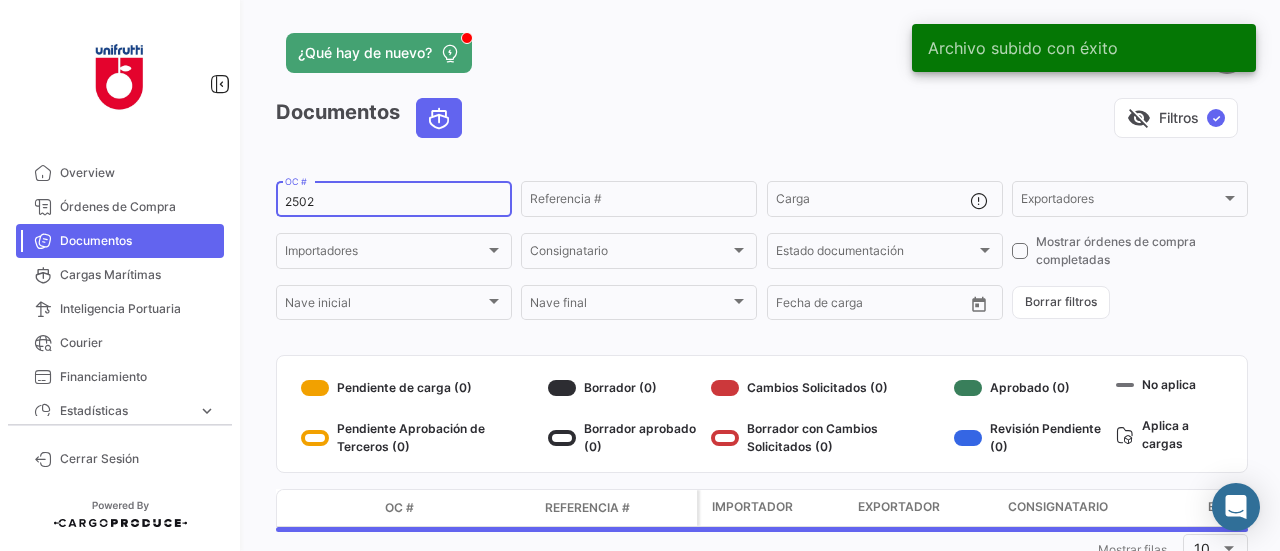 click on "2502" at bounding box center (394, 202) 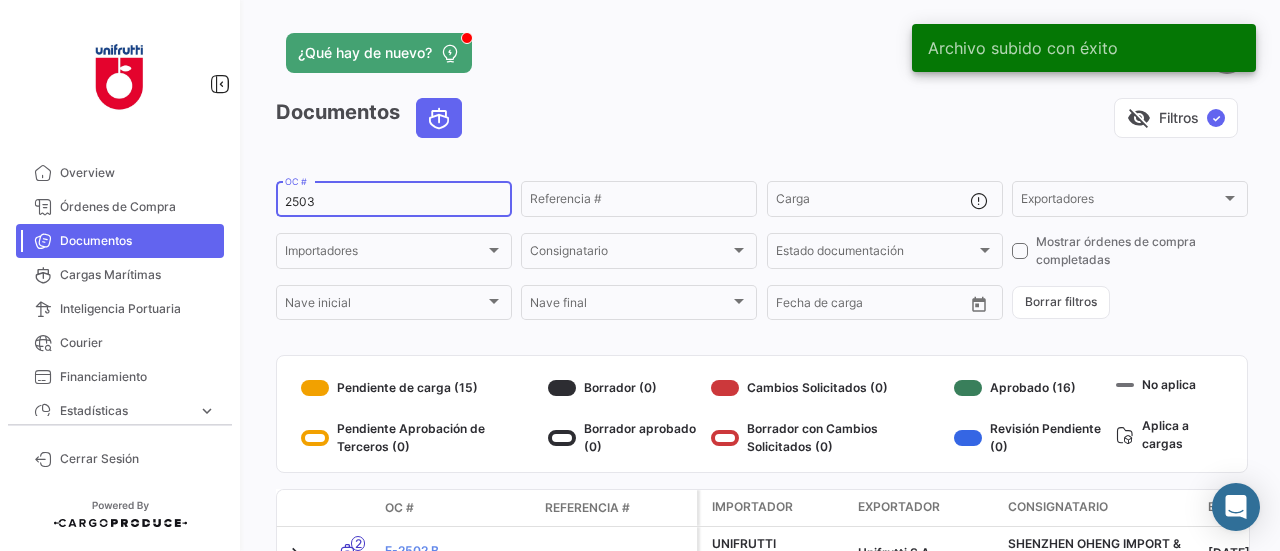 type on "2503" 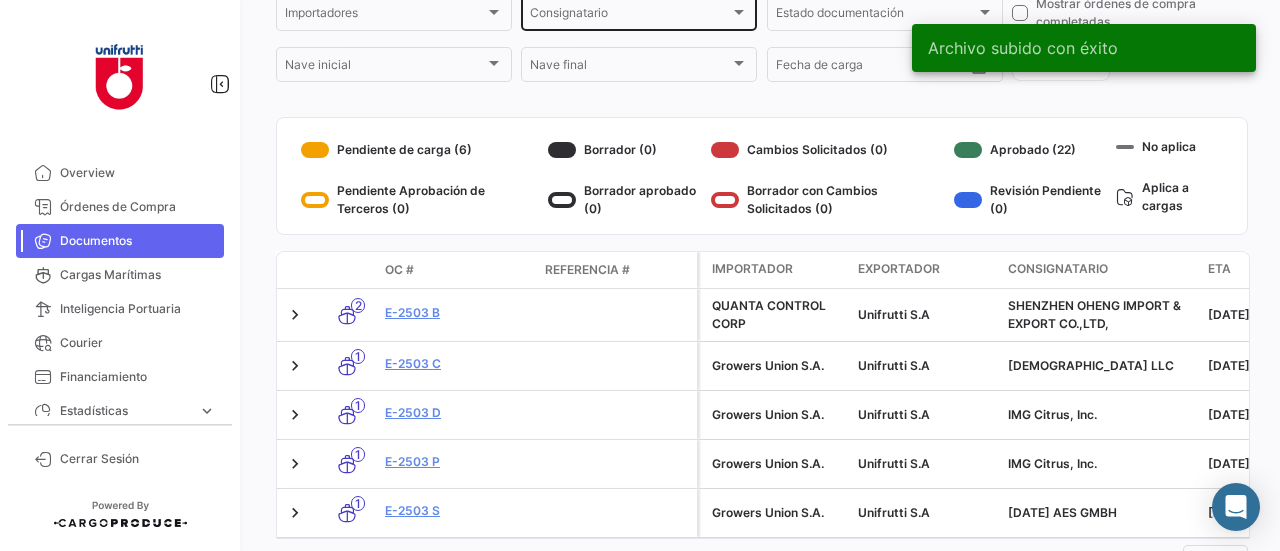 scroll, scrollTop: 240, scrollLeft: 0, axis: vertical 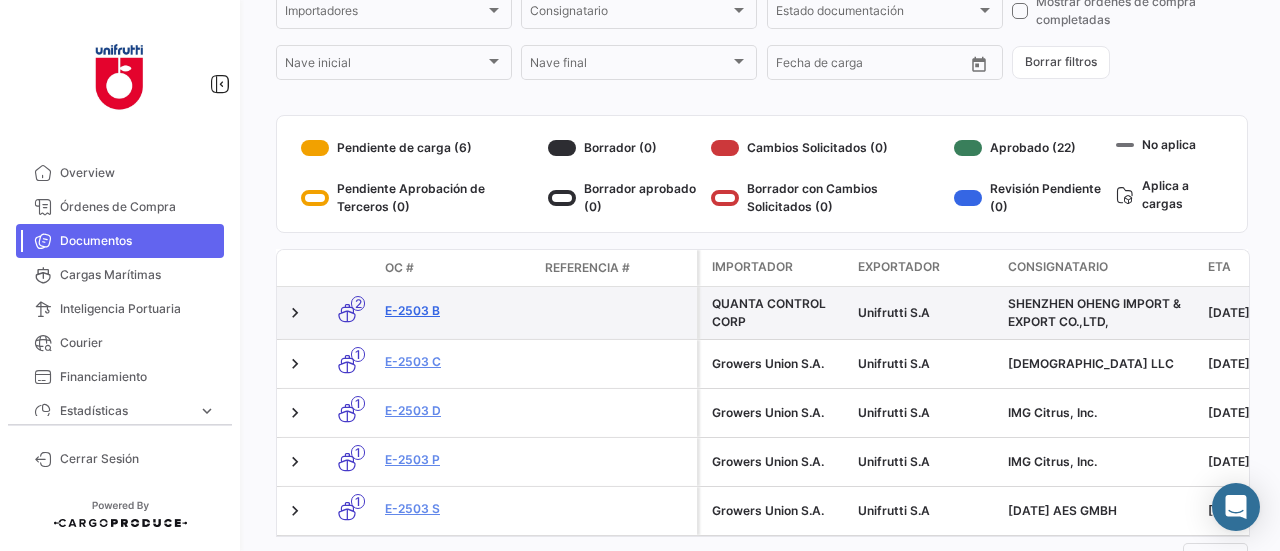 click on "E-2503 B" 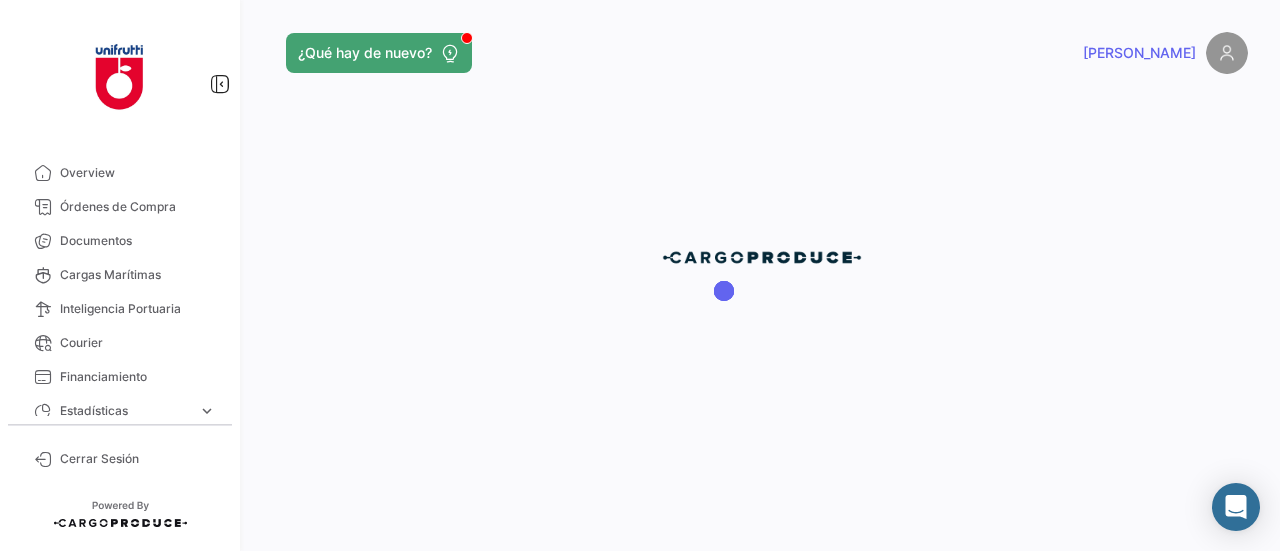 scroll, scrollTop: 0, scrollLeft: 0, axis: both 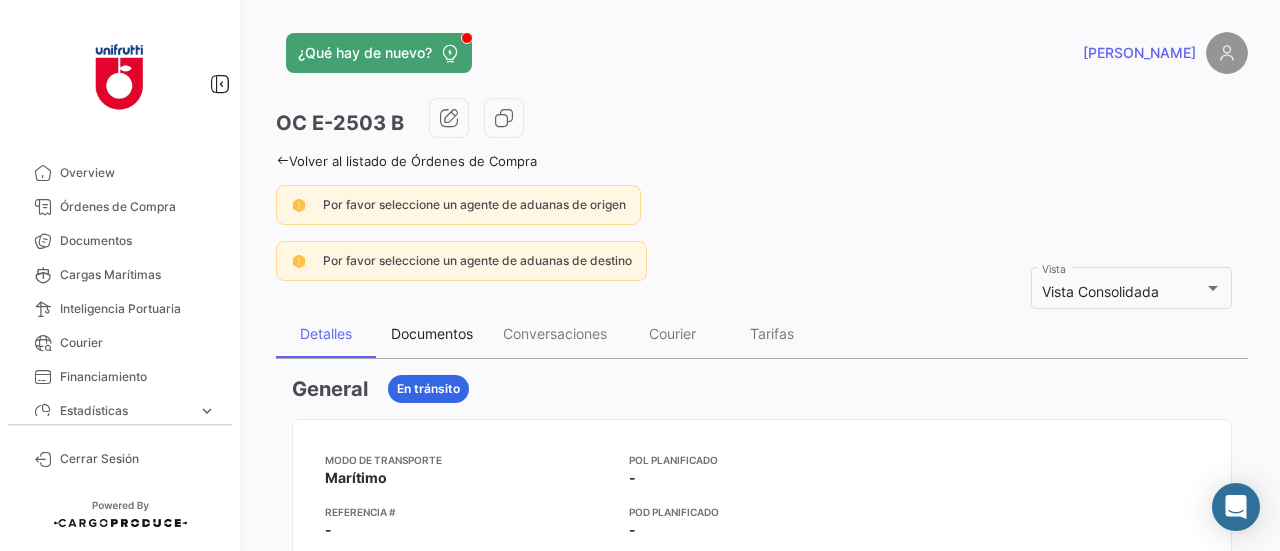 click on "Documentos" at bounding box center [432, 333] 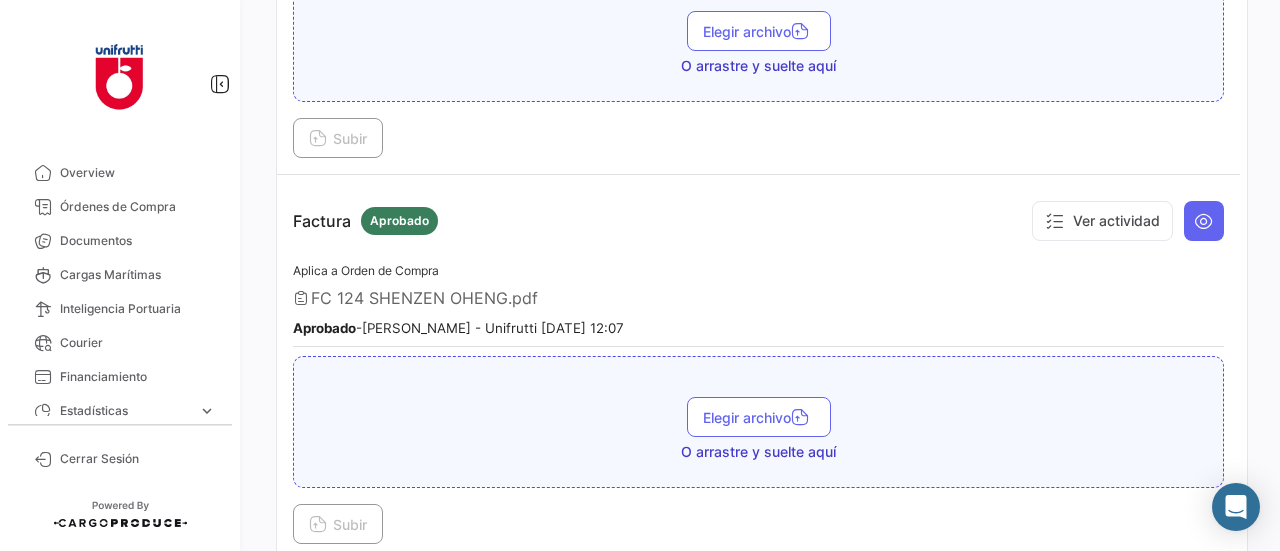 scroll, scrollTop: 1188, scrollLeft: 0, axis: vertical 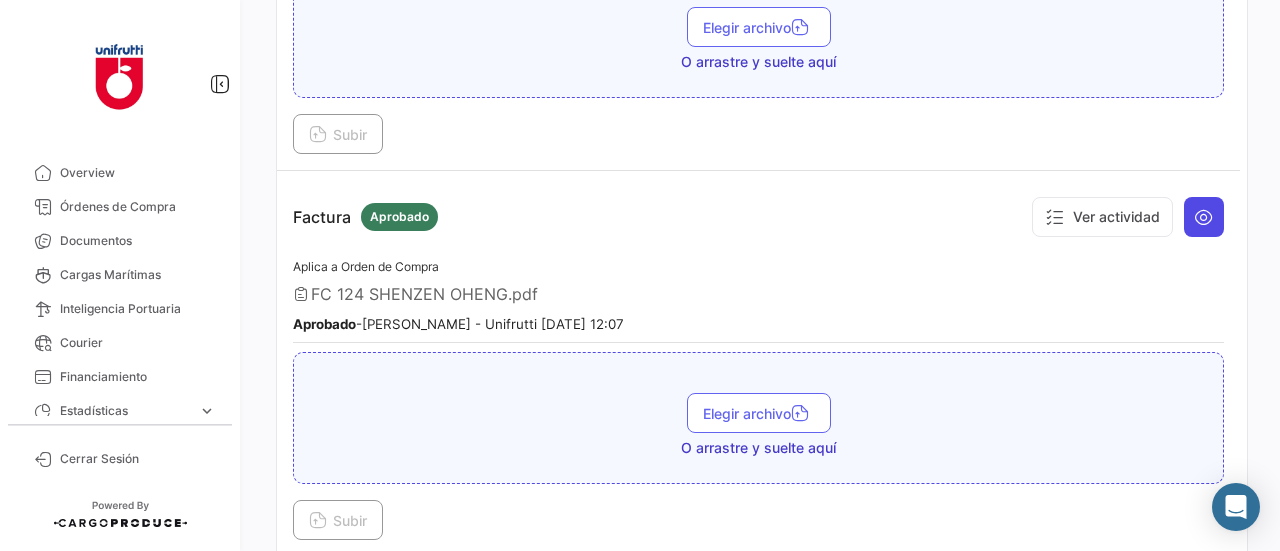 click at bounding box center [1204, 217] 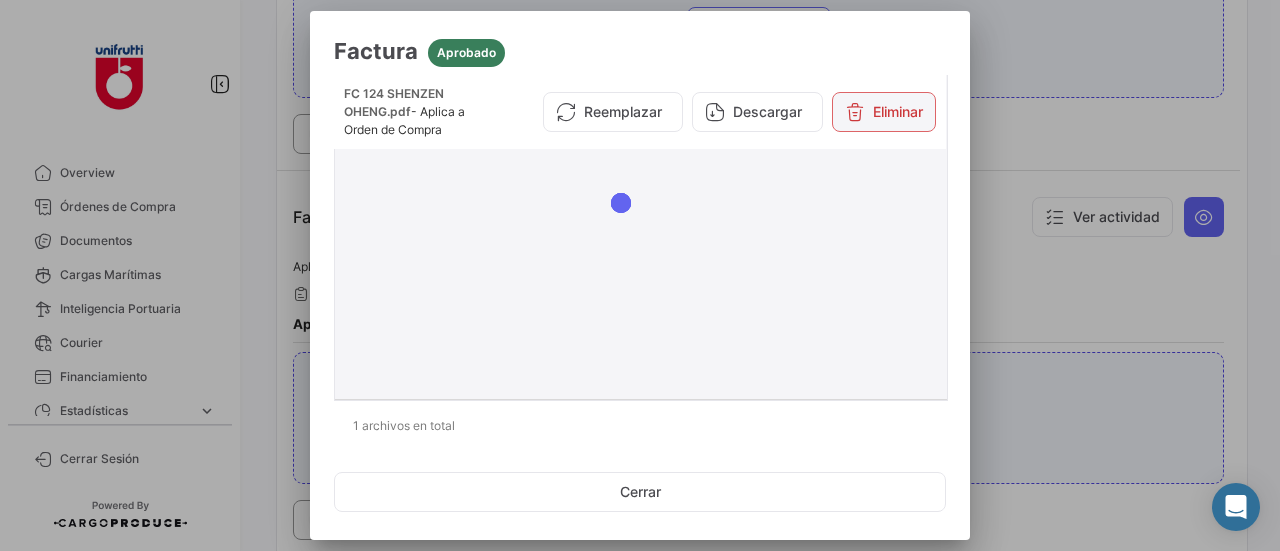 click on "Eliminar" at bounding box center (884, 112) 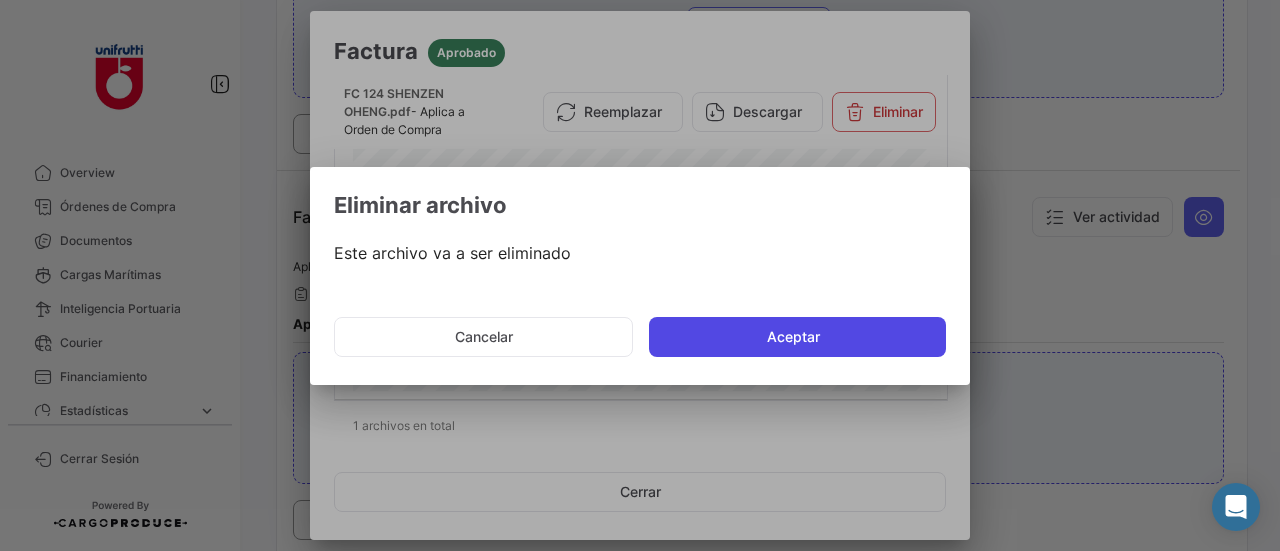 click on "Aceptar" 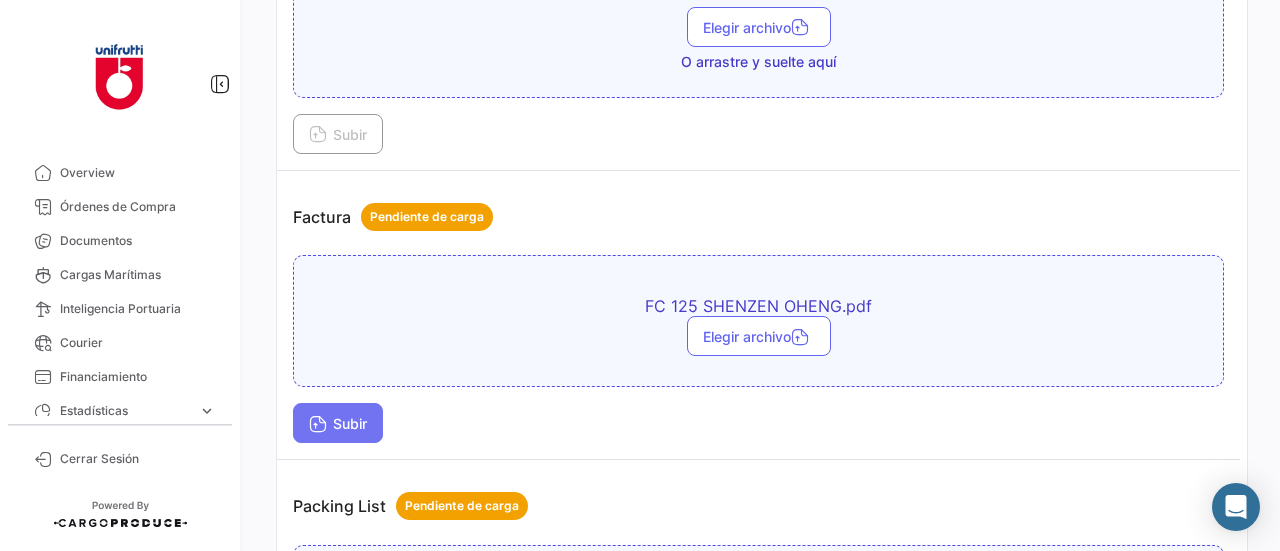 click on "Subir" at bounding box center (338, 423) 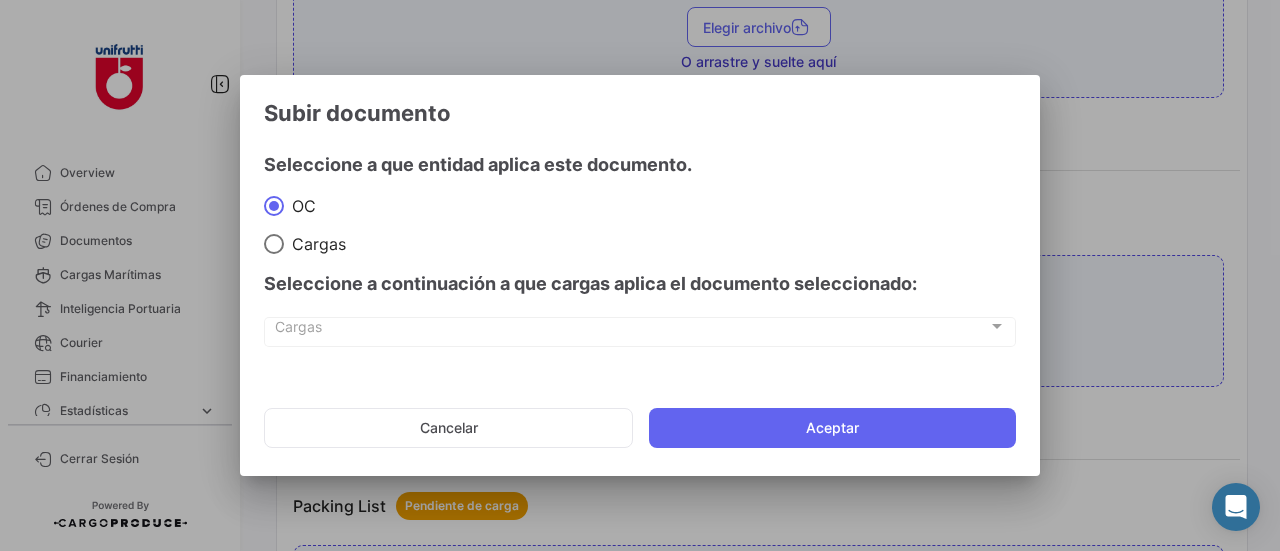 click on "Seleccione a continuación a que cargas aplica el documento seleccionado:" at bounding box center (640, 284) 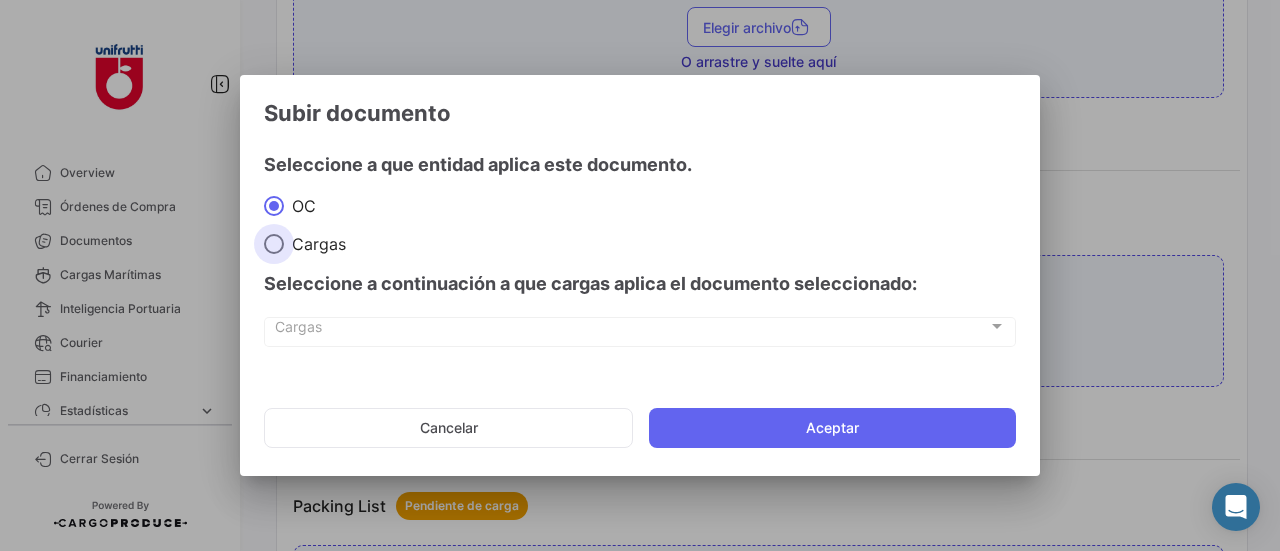 click on "Cargas" at bounding box center [315, 244] 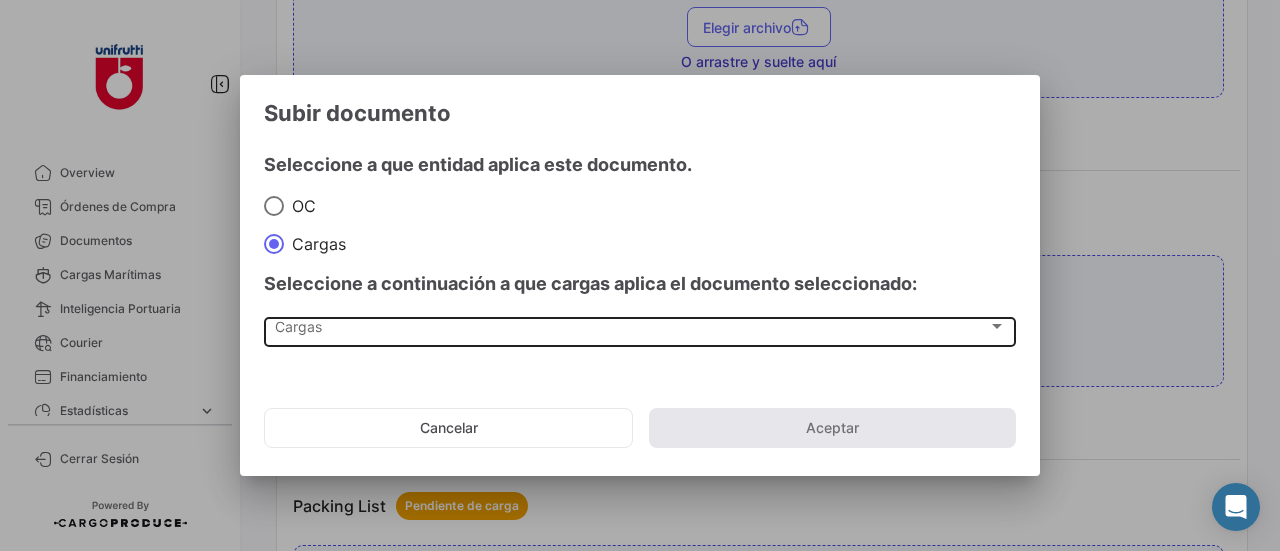 click on "Cargas Cargas" at bounding box center [640, 331] 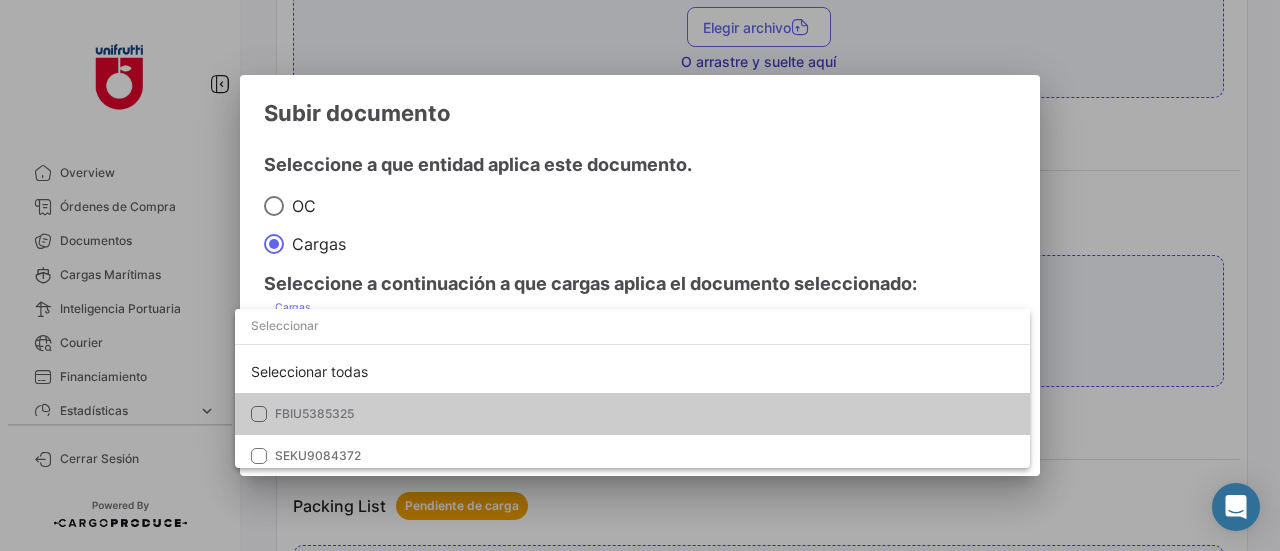 scroll, scrollTop: 8, scrollLeft: 0, axis: vertical 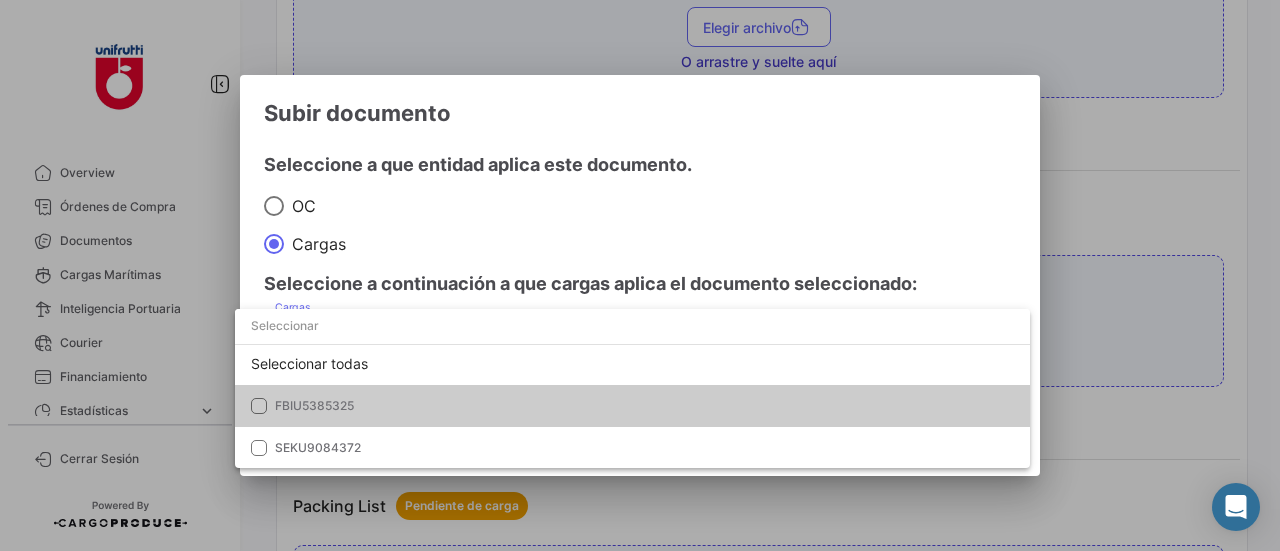 click at bounding box center [632, 326] 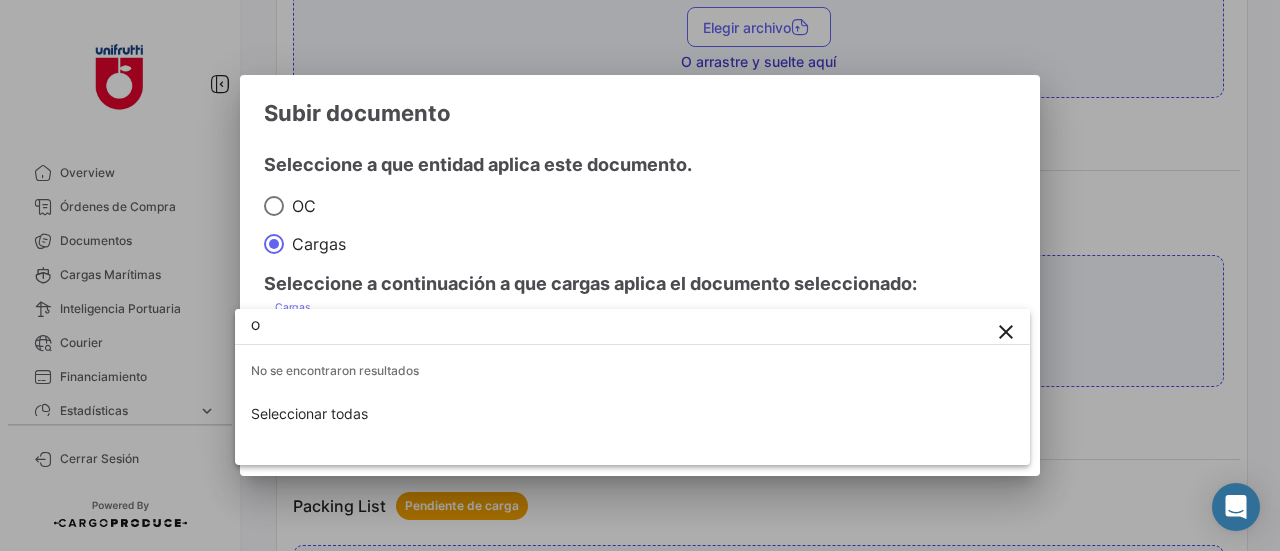 scroll, scrollTop: 0, scrollLeft: 0, axis: both 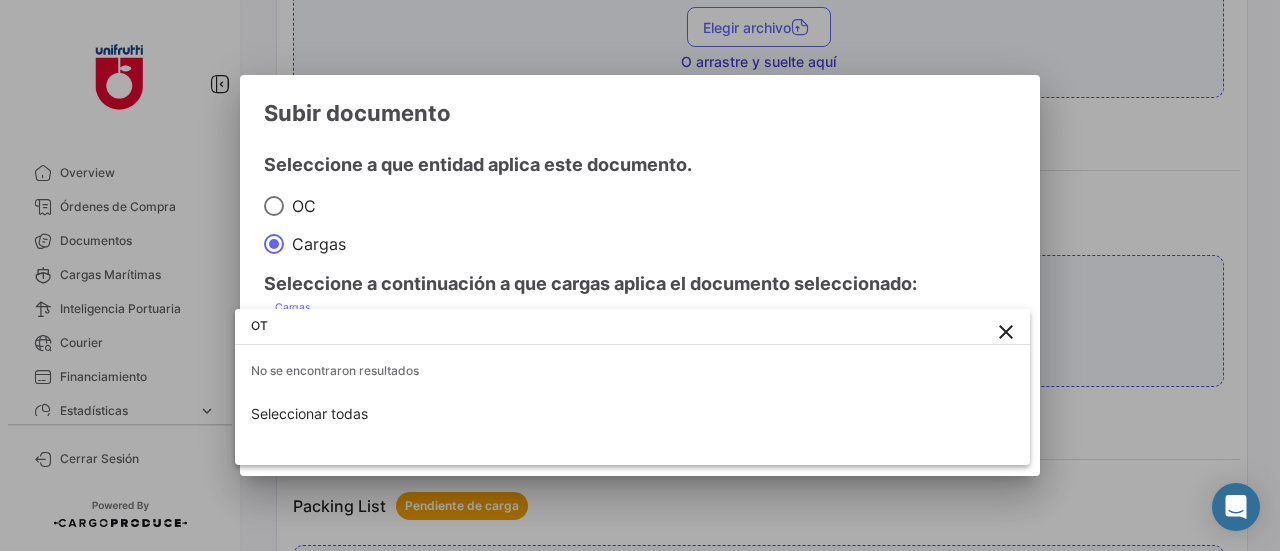 type on "O" 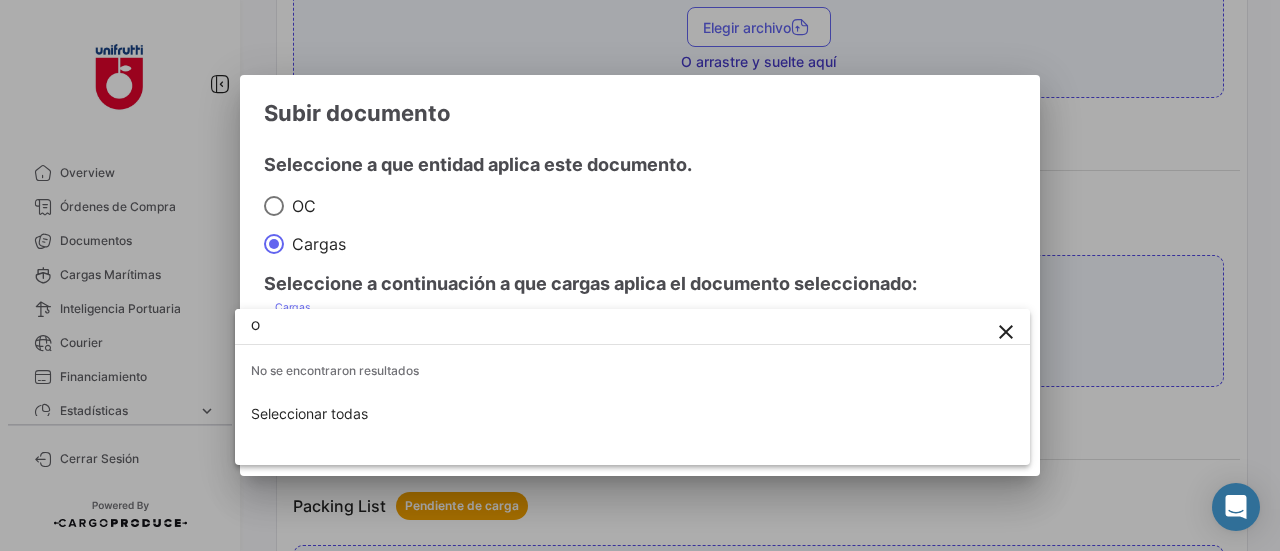 type 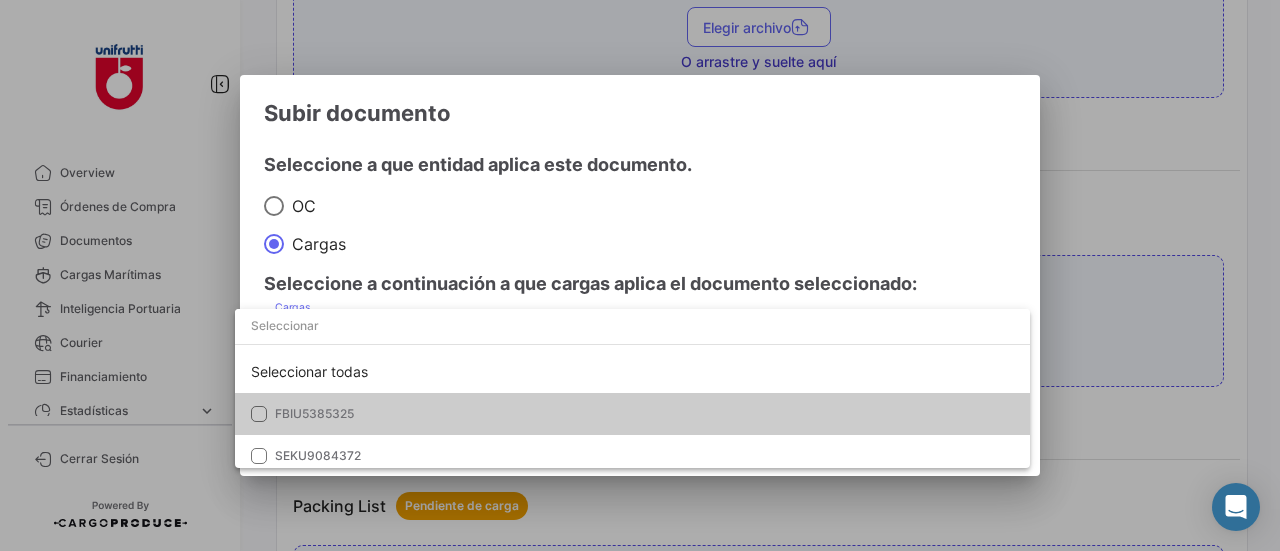 click at bounding box center (640, 275) 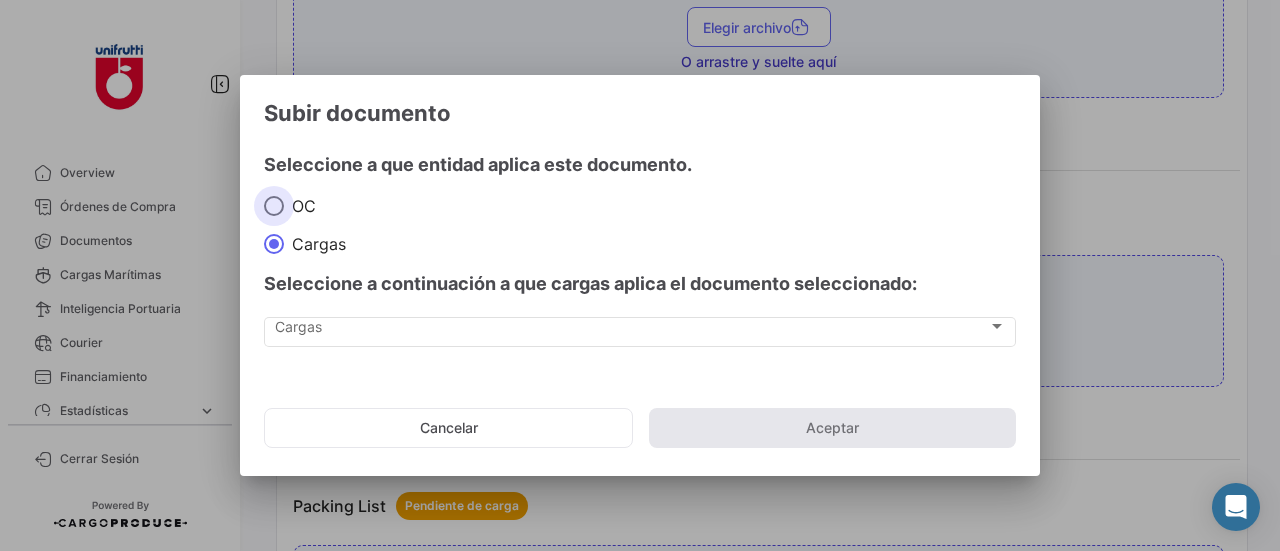 click on "OC" at bounding box center (300, 206) 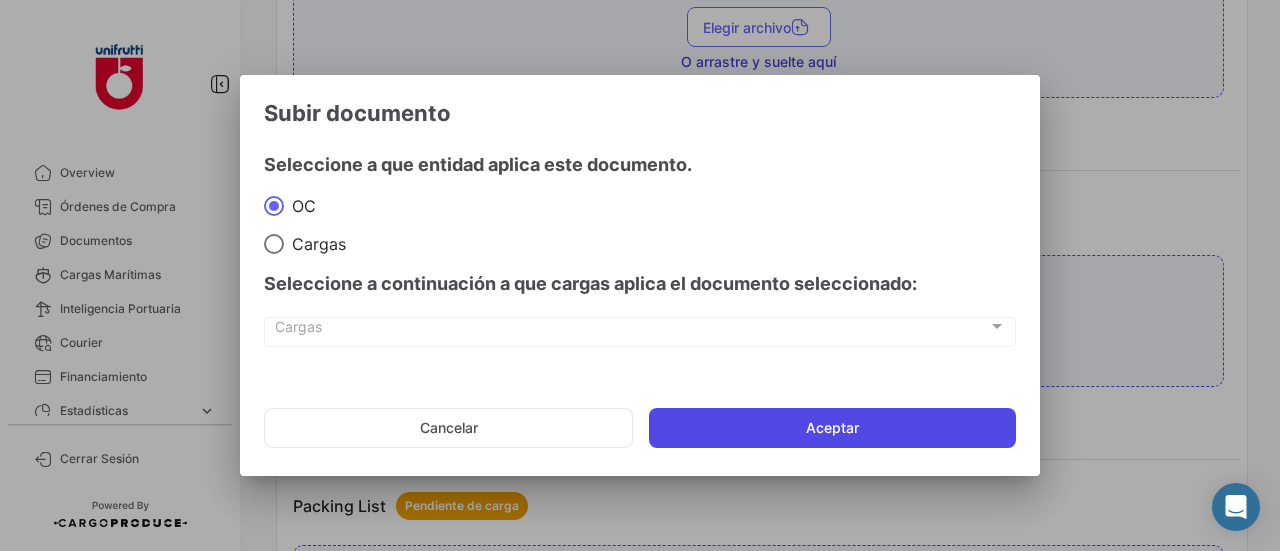 click on "Aceptar" 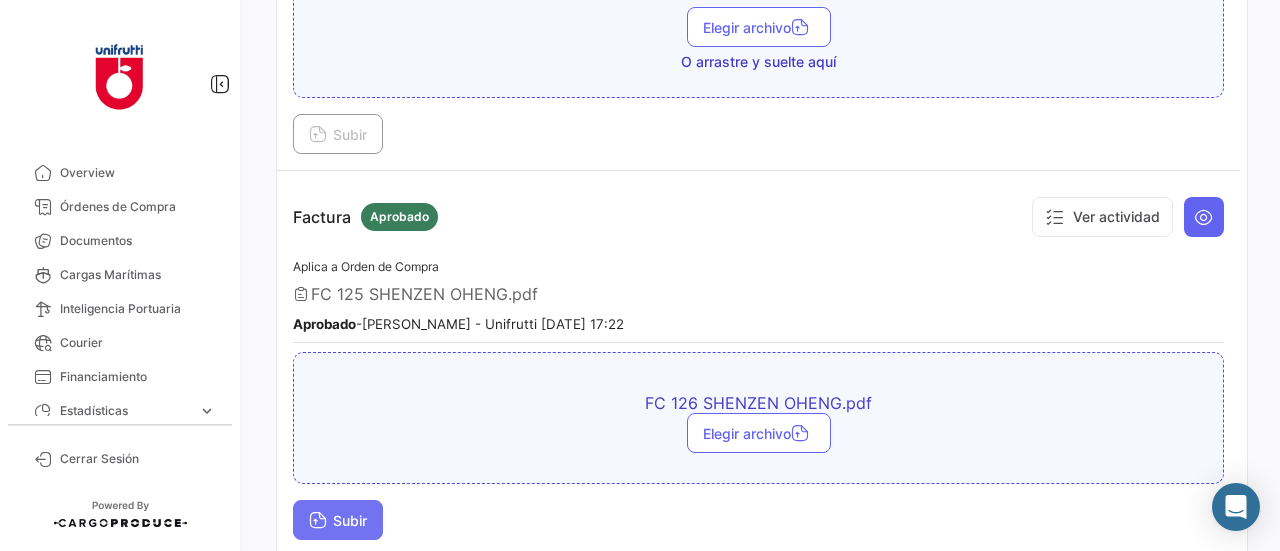 click on "Subir" at bounding box center [338, 520] 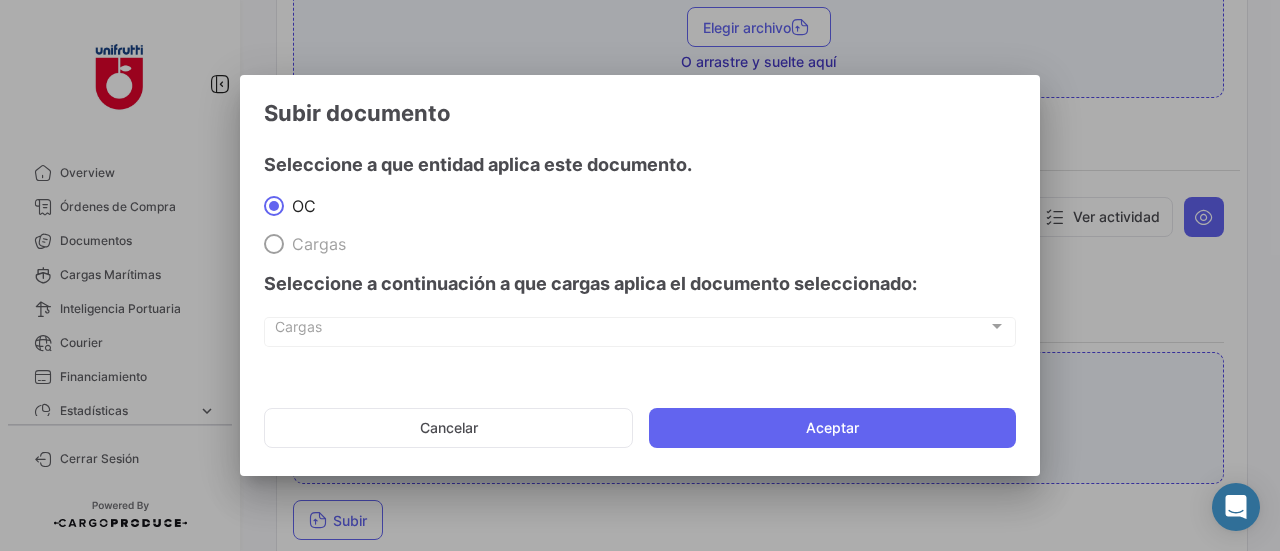 click on "Cargas" at bounding box center (315, 244) 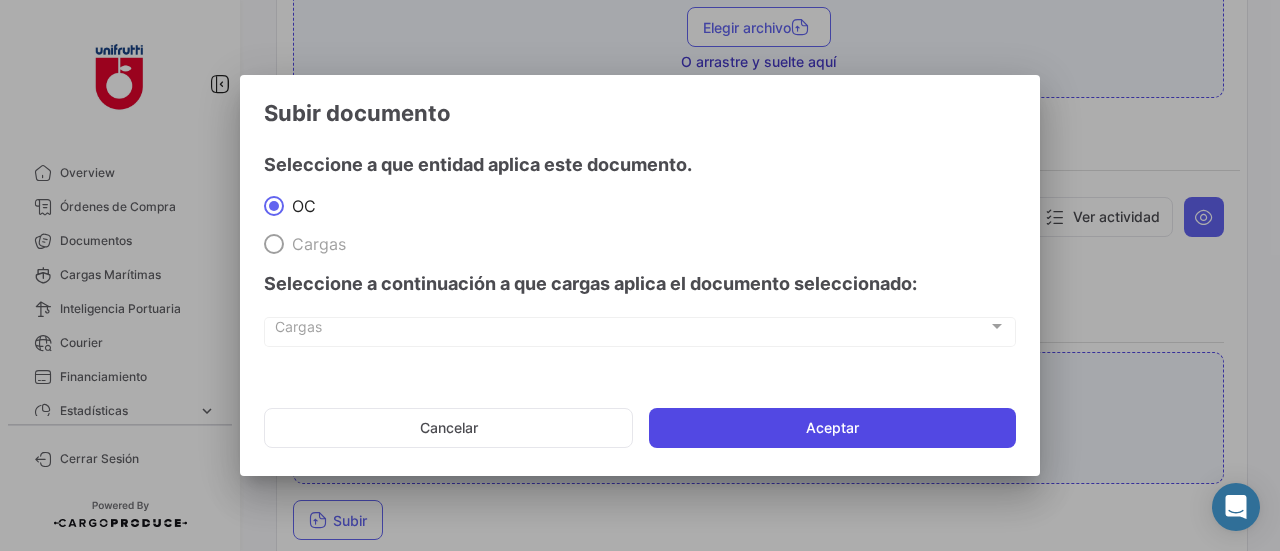 click on "Aceptar" 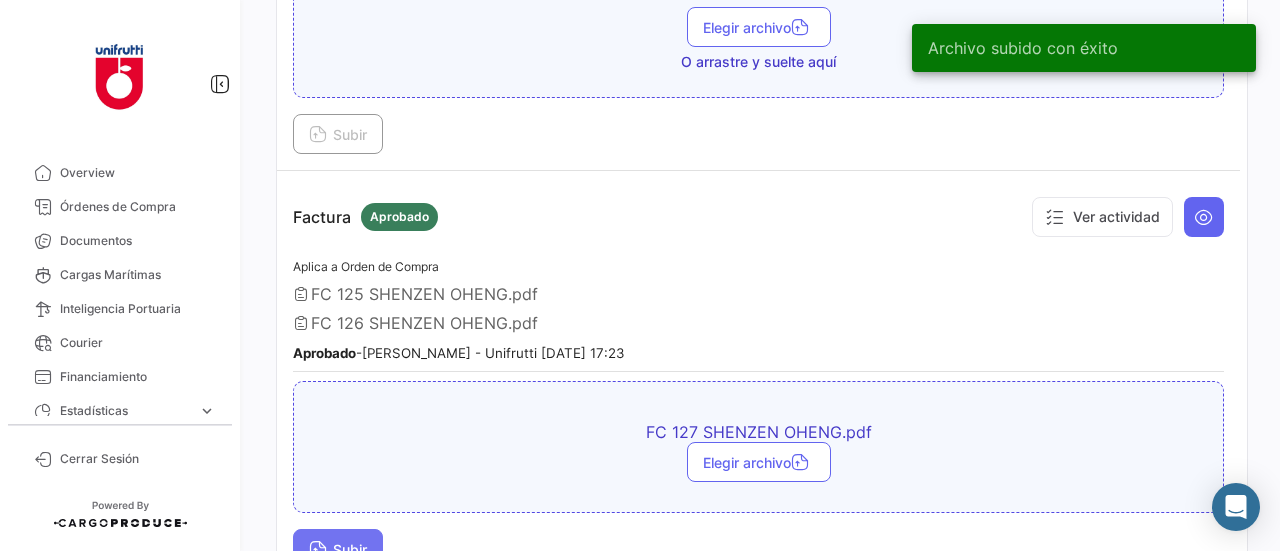 click on "Subir" at bounding box center [338, 549] 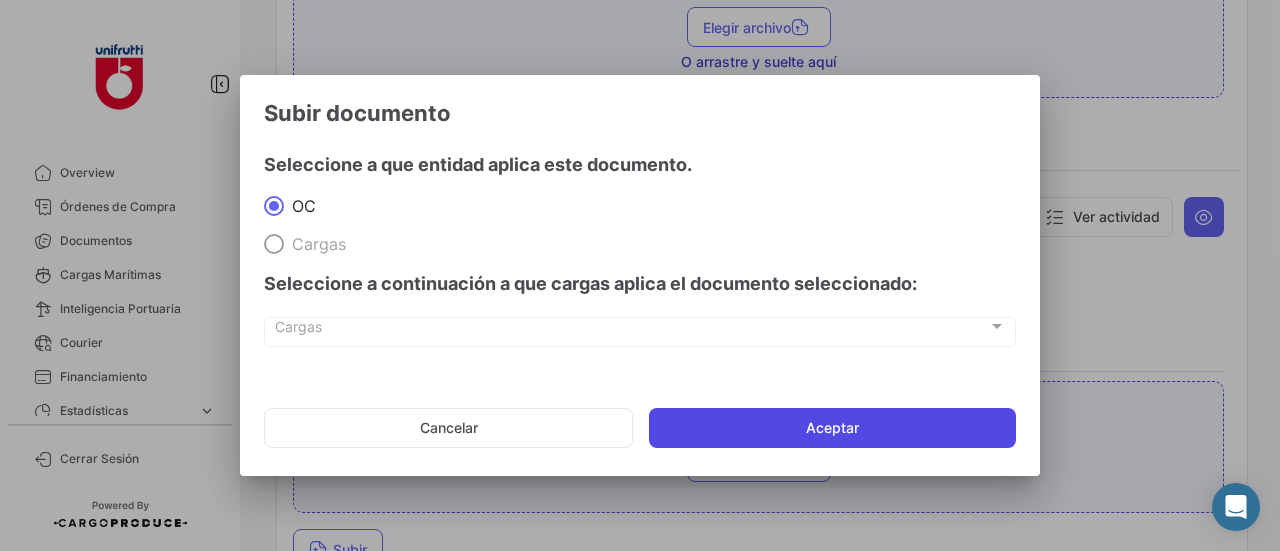 click on "Aceptar" 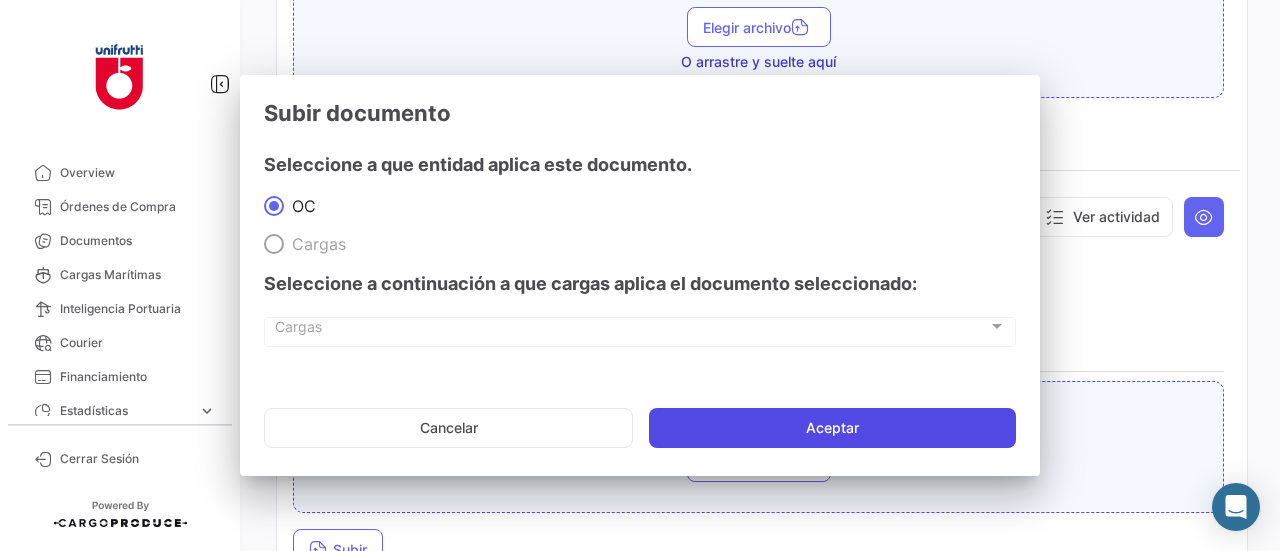 scroll, scrollTop: 1192, scrollLeft: 0, axis: vertical 